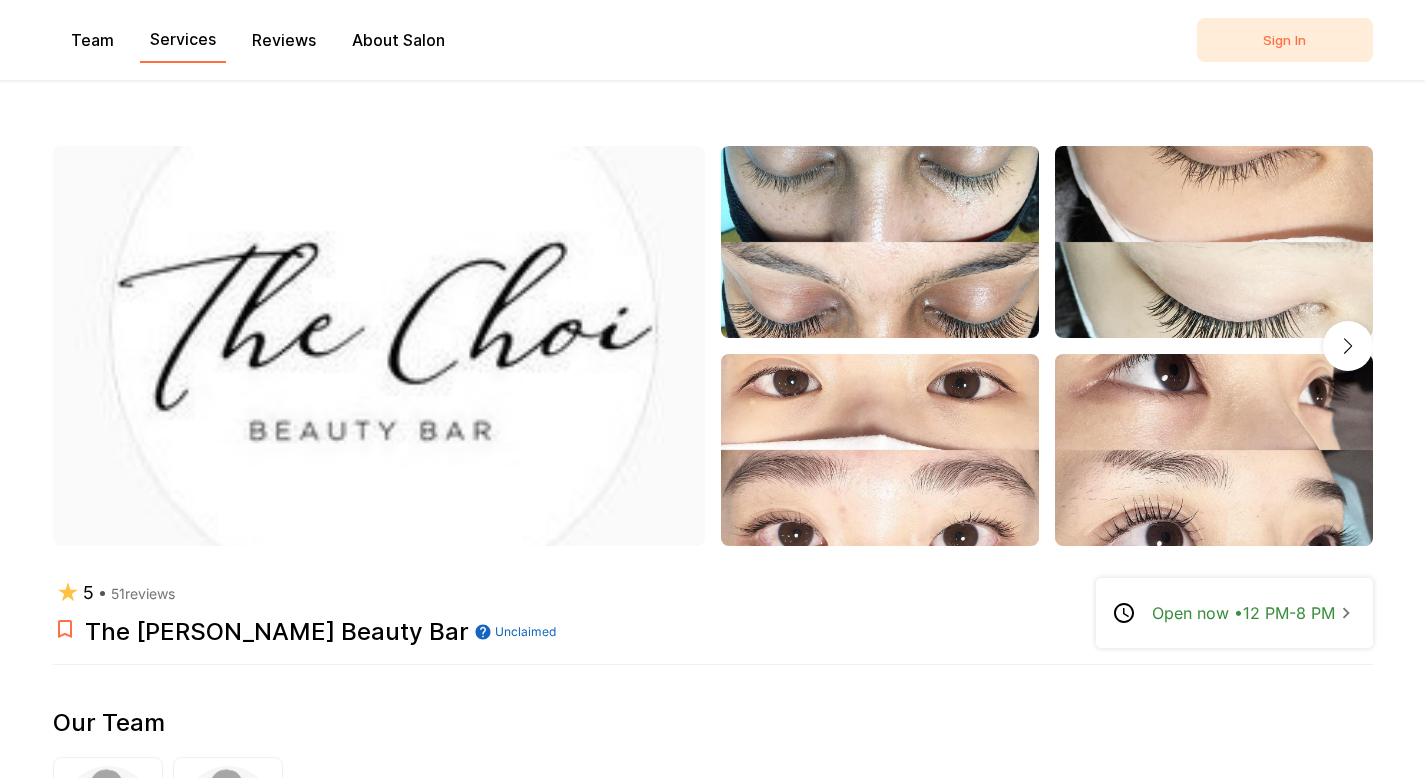 scroll, scrollTop: 929, scrollLeft: 0, axis: vertical 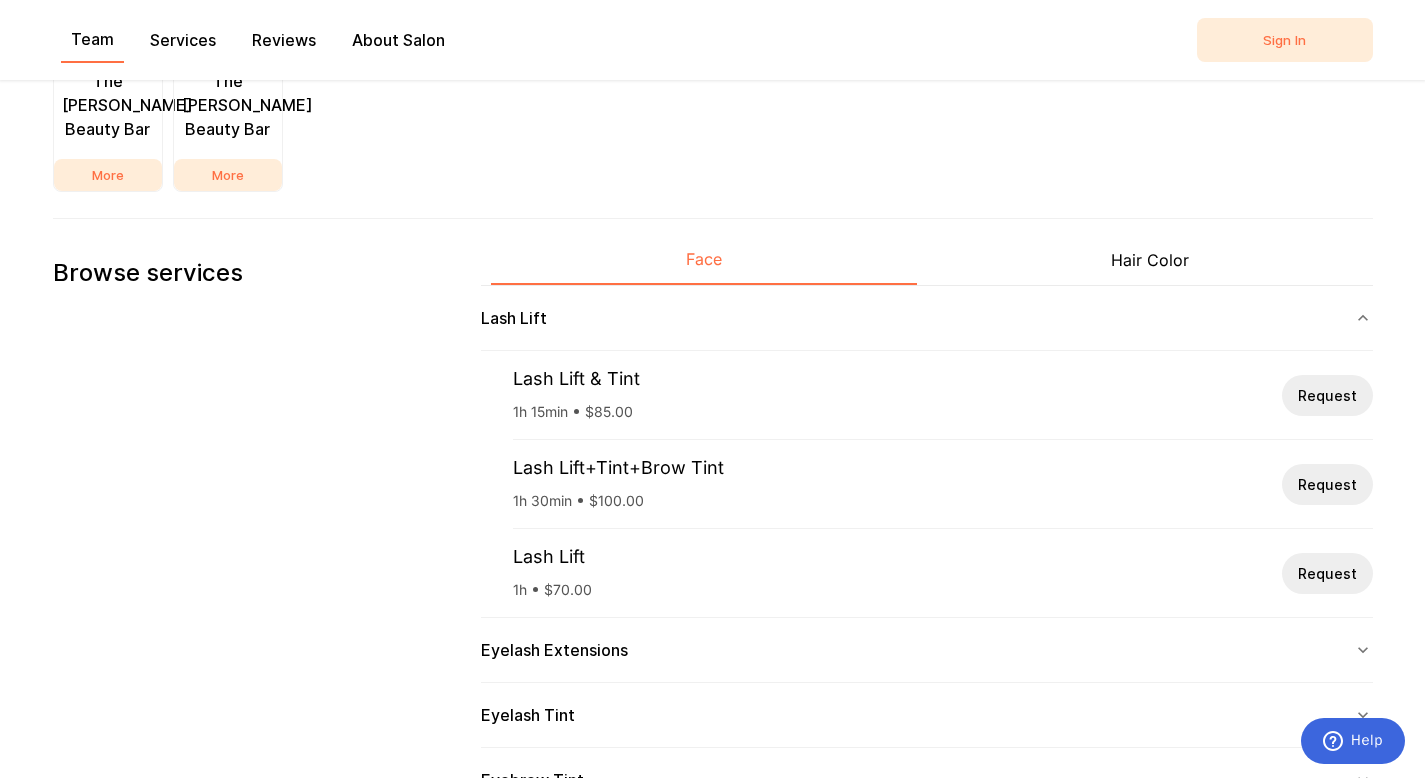 click on "Request" at bounding box center [1327, 395] 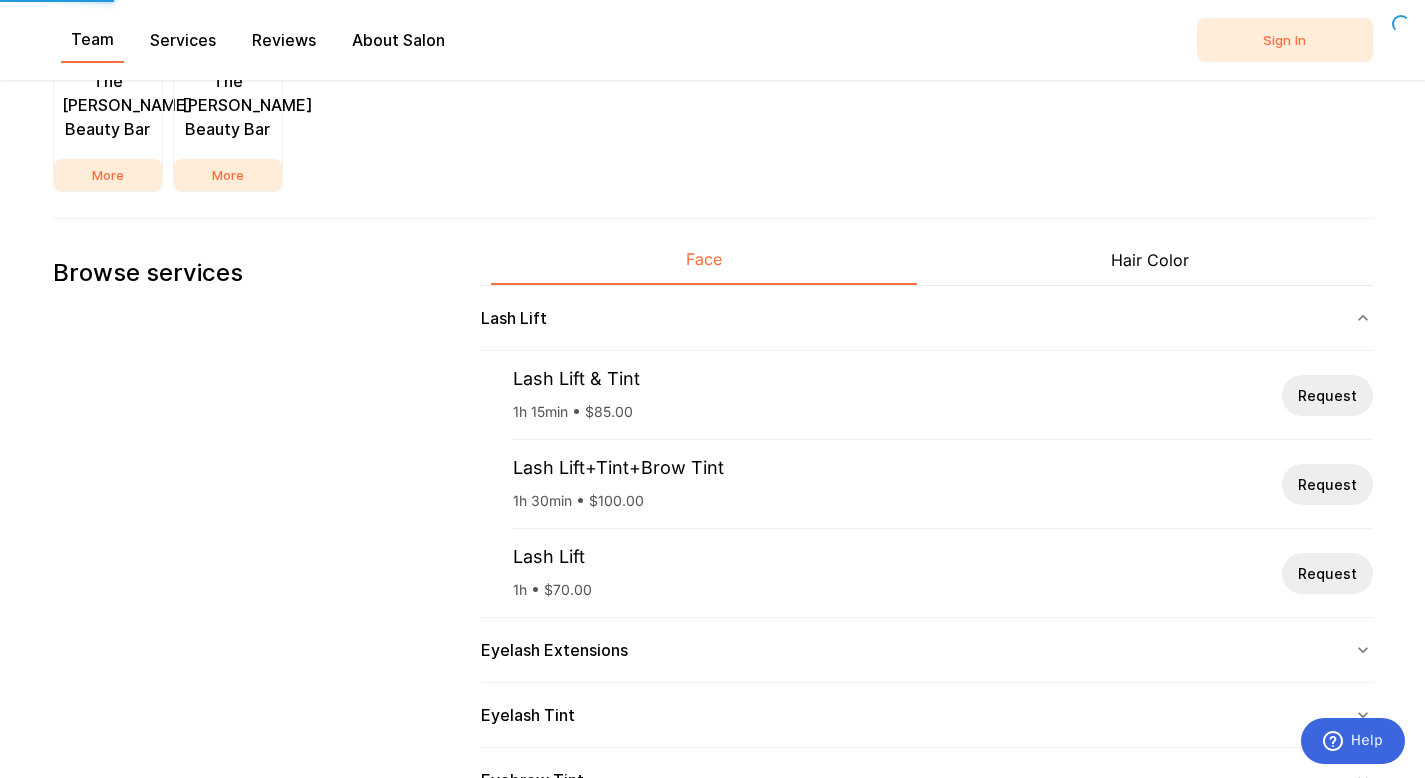 scroll, scrollTop: 0, scrollLeft: 0, axis: both 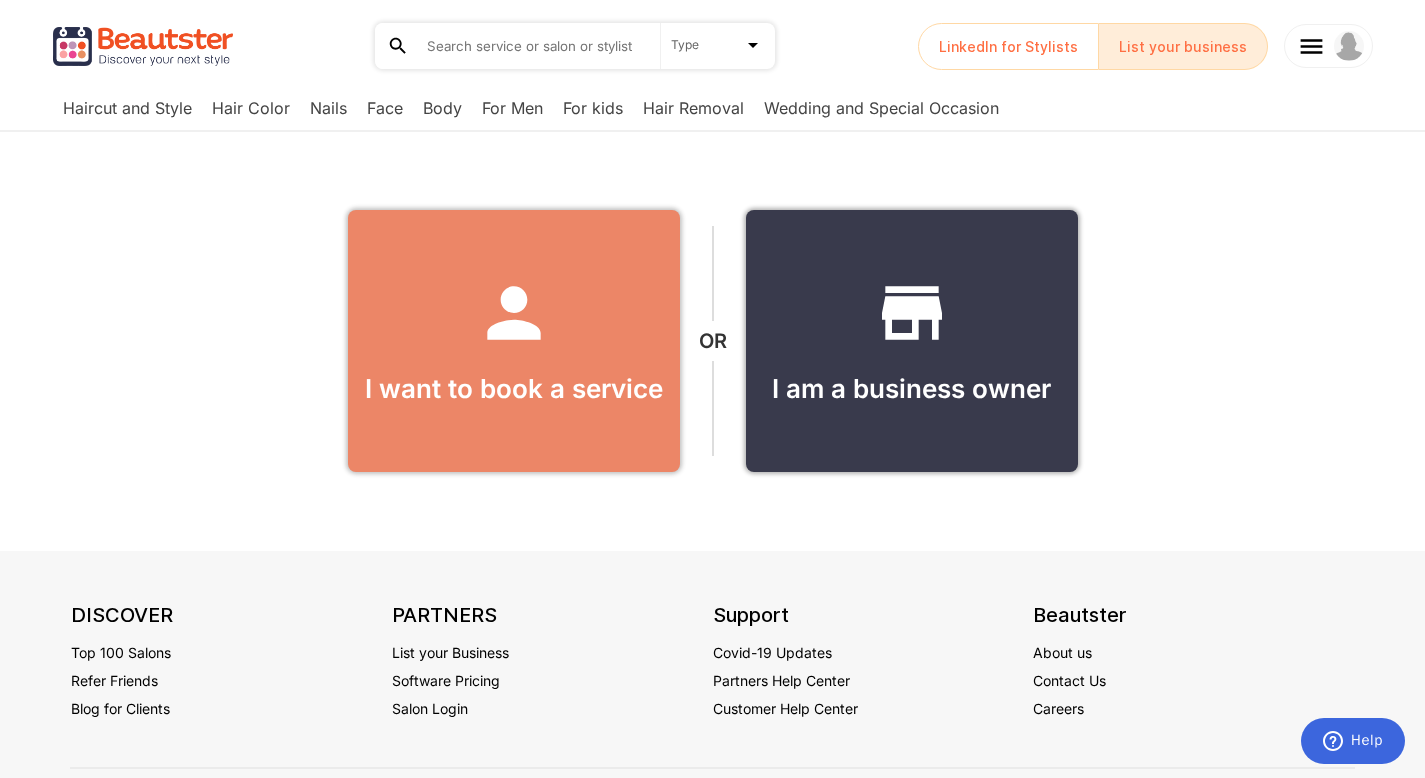 click 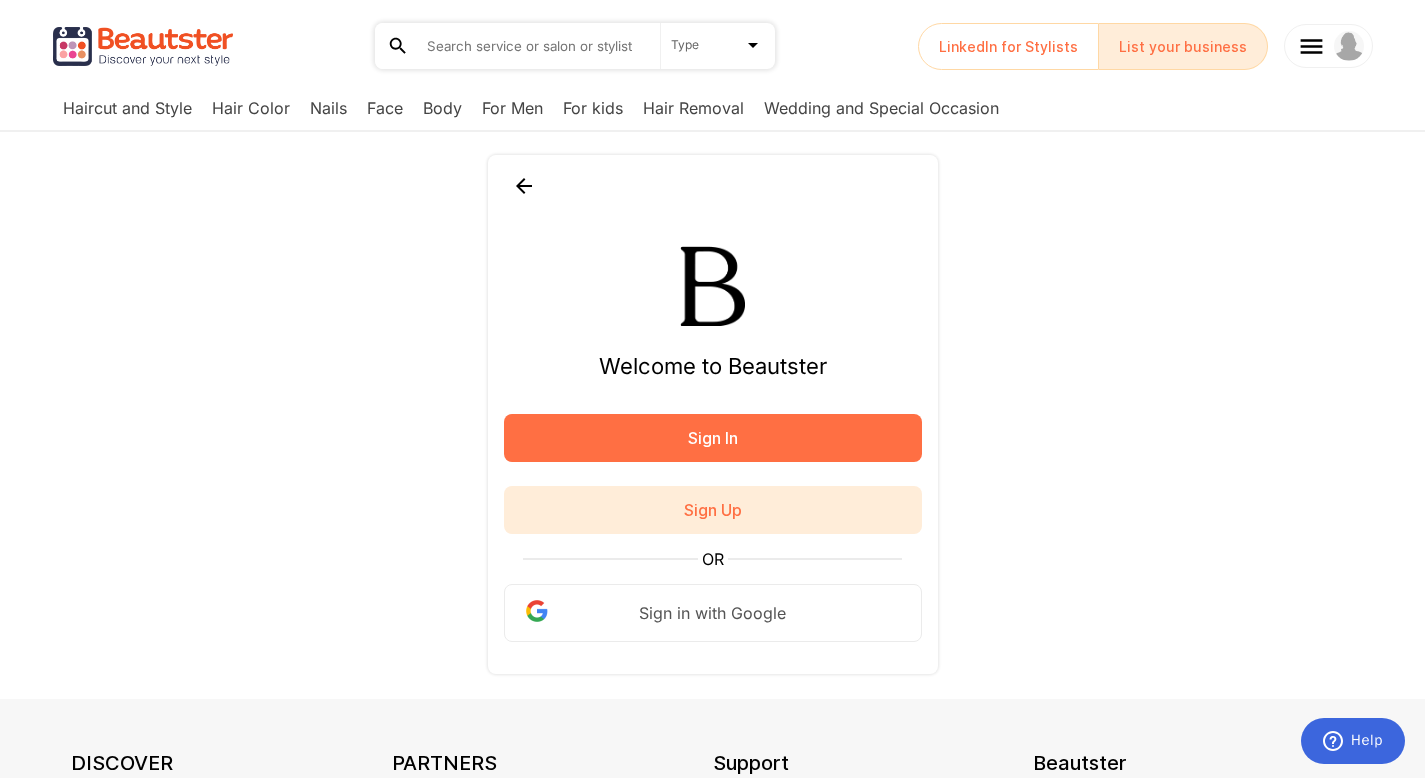 click on "Sign in with Google" at bounding box center (712, 613) 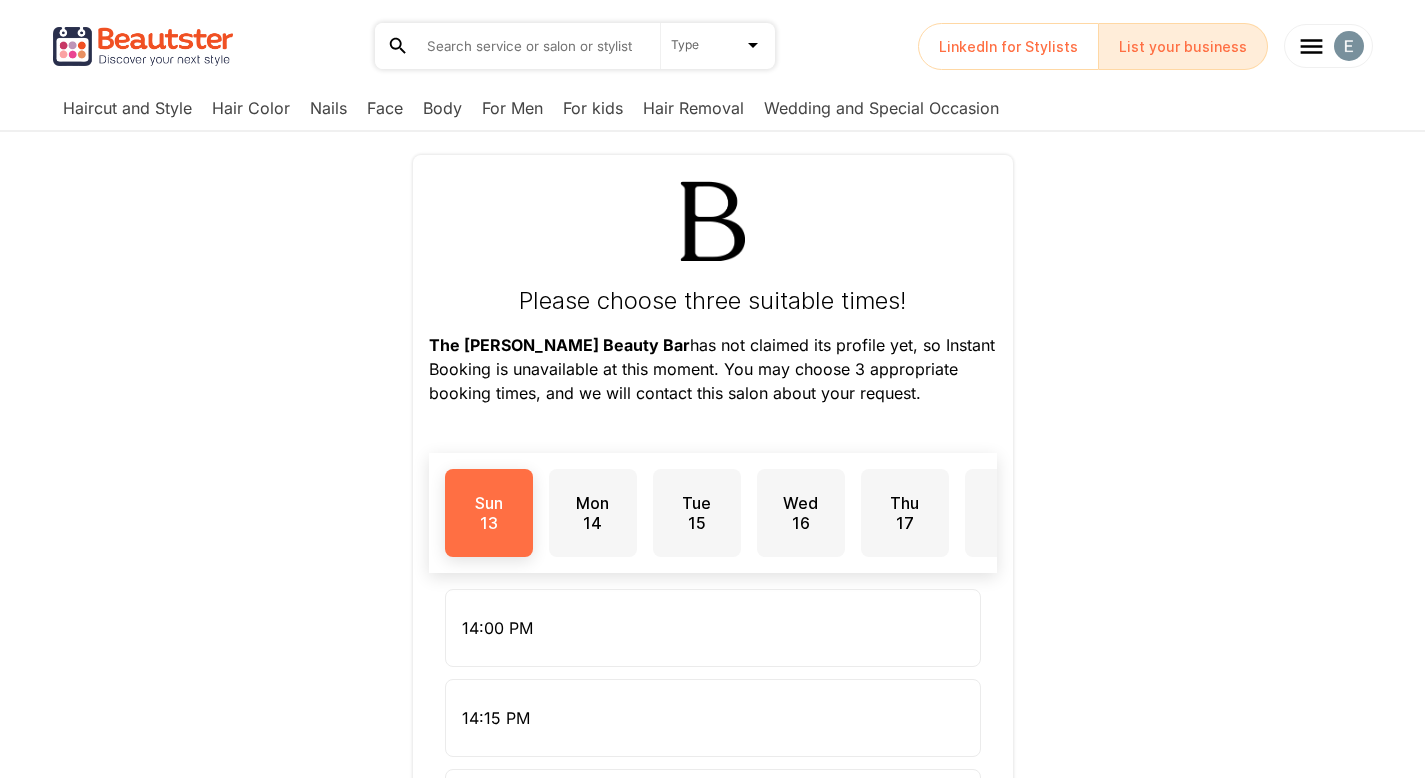 scroll, scrollTop: 0, scrollLeft: 0, axis: both 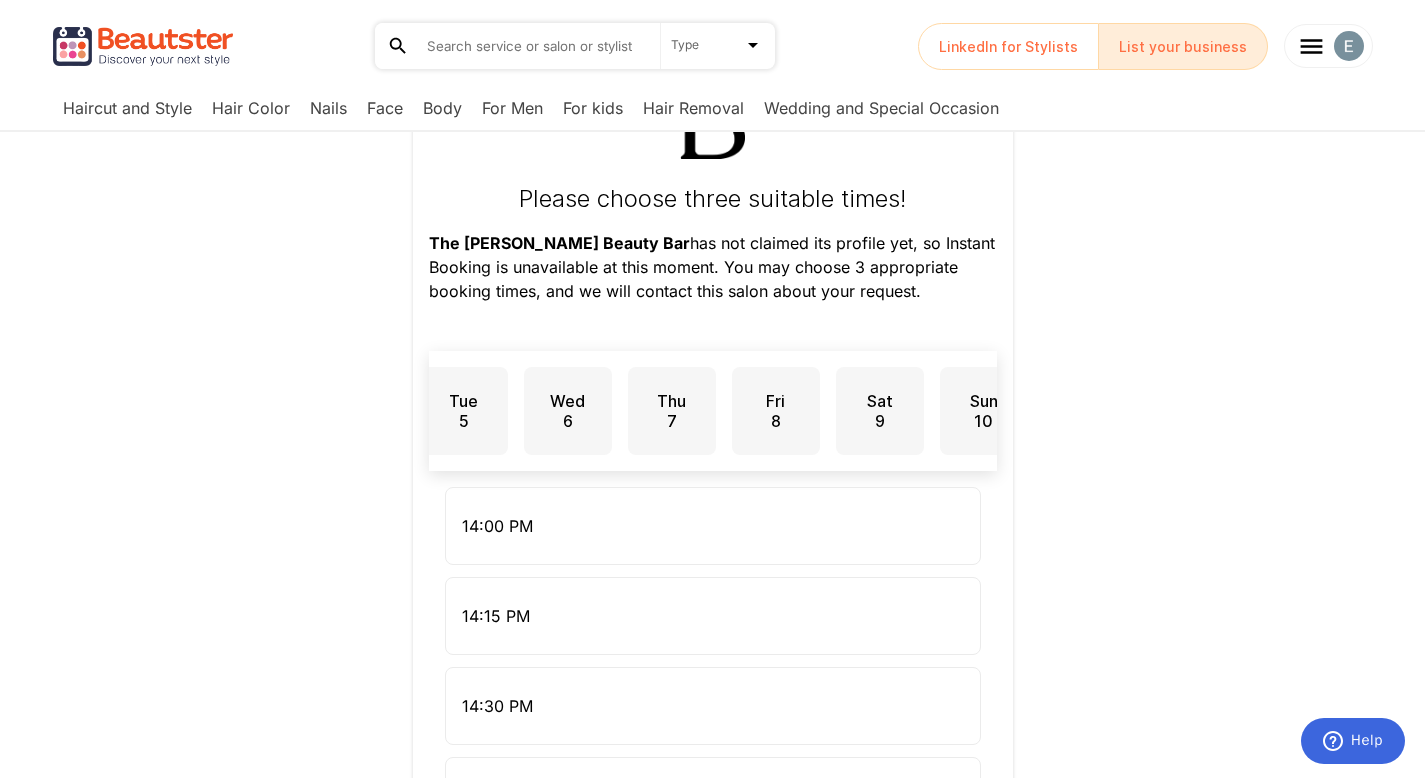 click on "Thu 7" at bounding box center (672, 411) 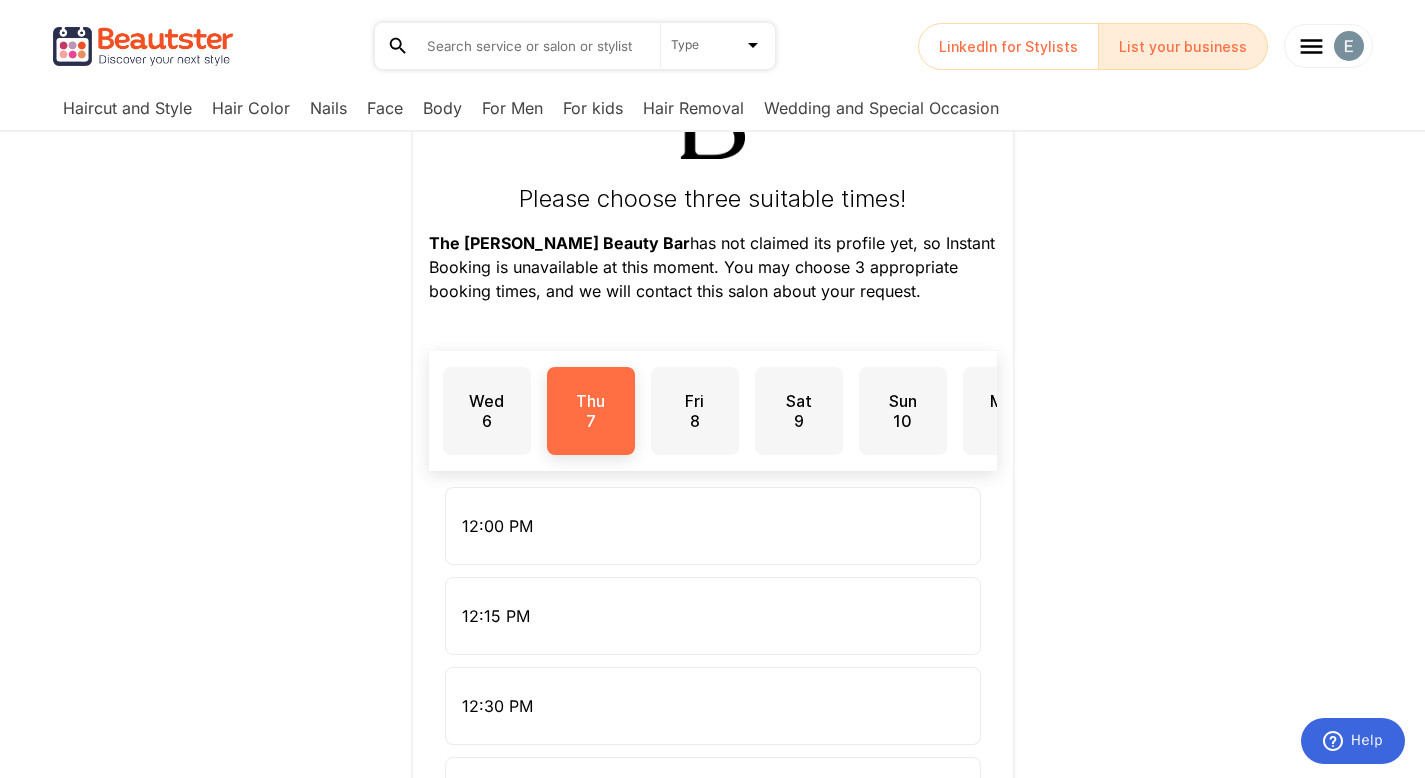 scroll, scrollTop: 0, scrollLeft: 2584, axis: horizontal 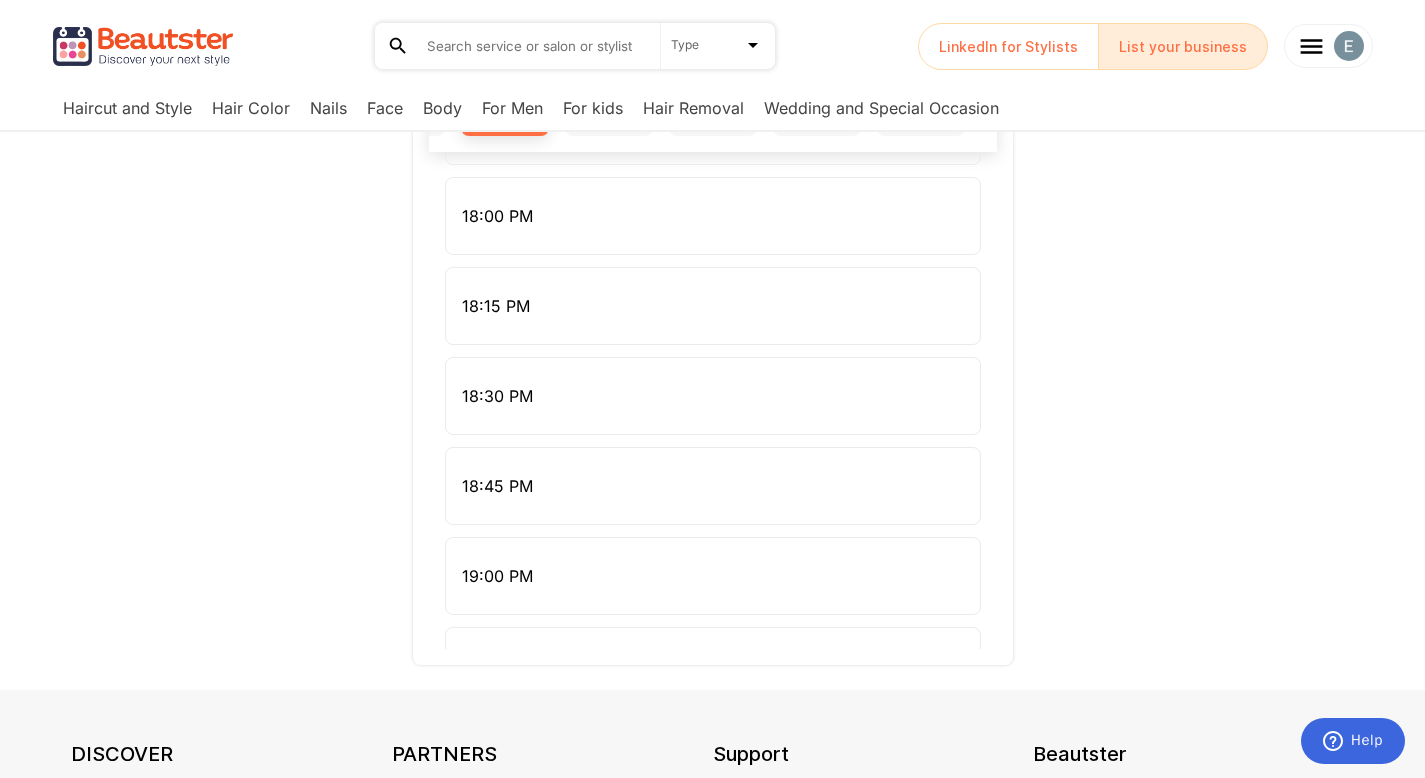 click on "18:45 PM" at bounding box center (497, 486) 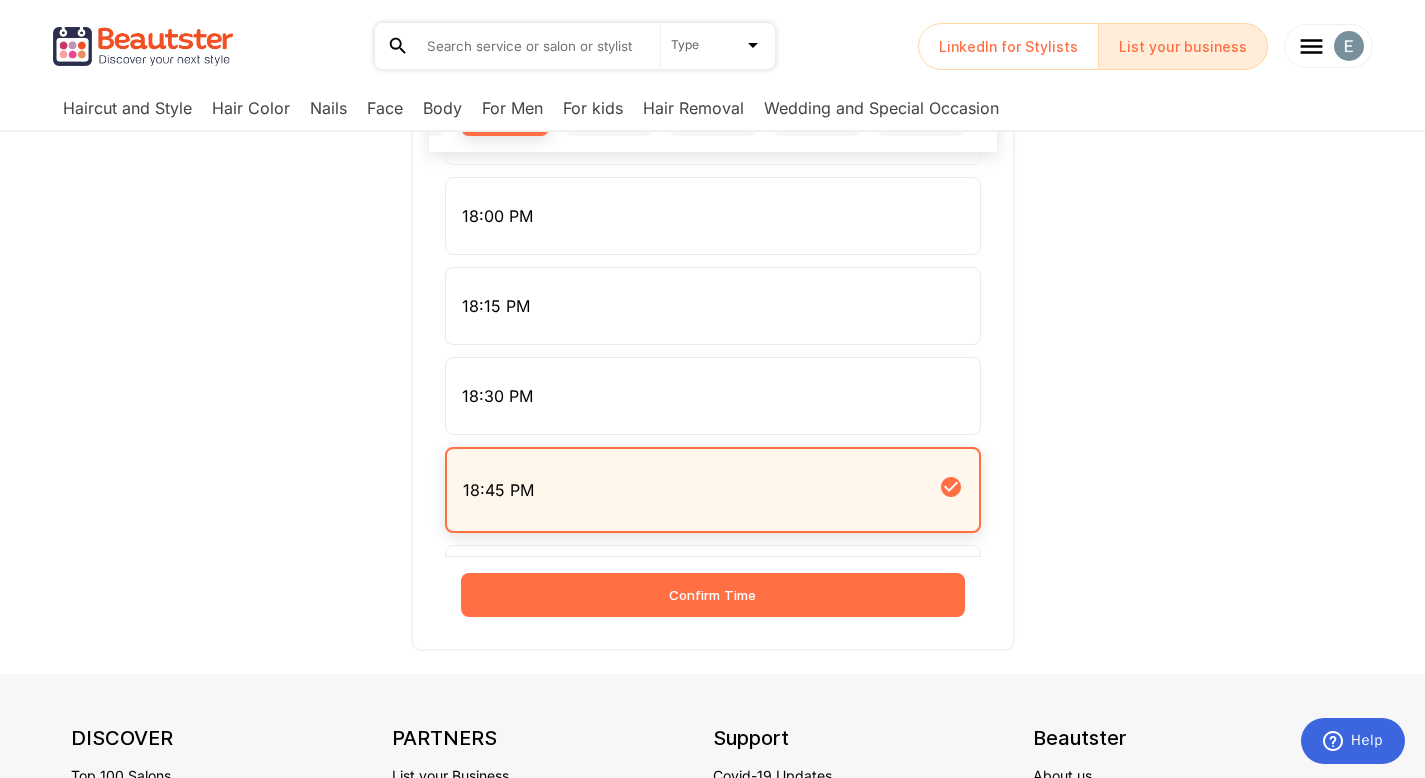 click on "Confirm Time" at bounding box center [713, 595] 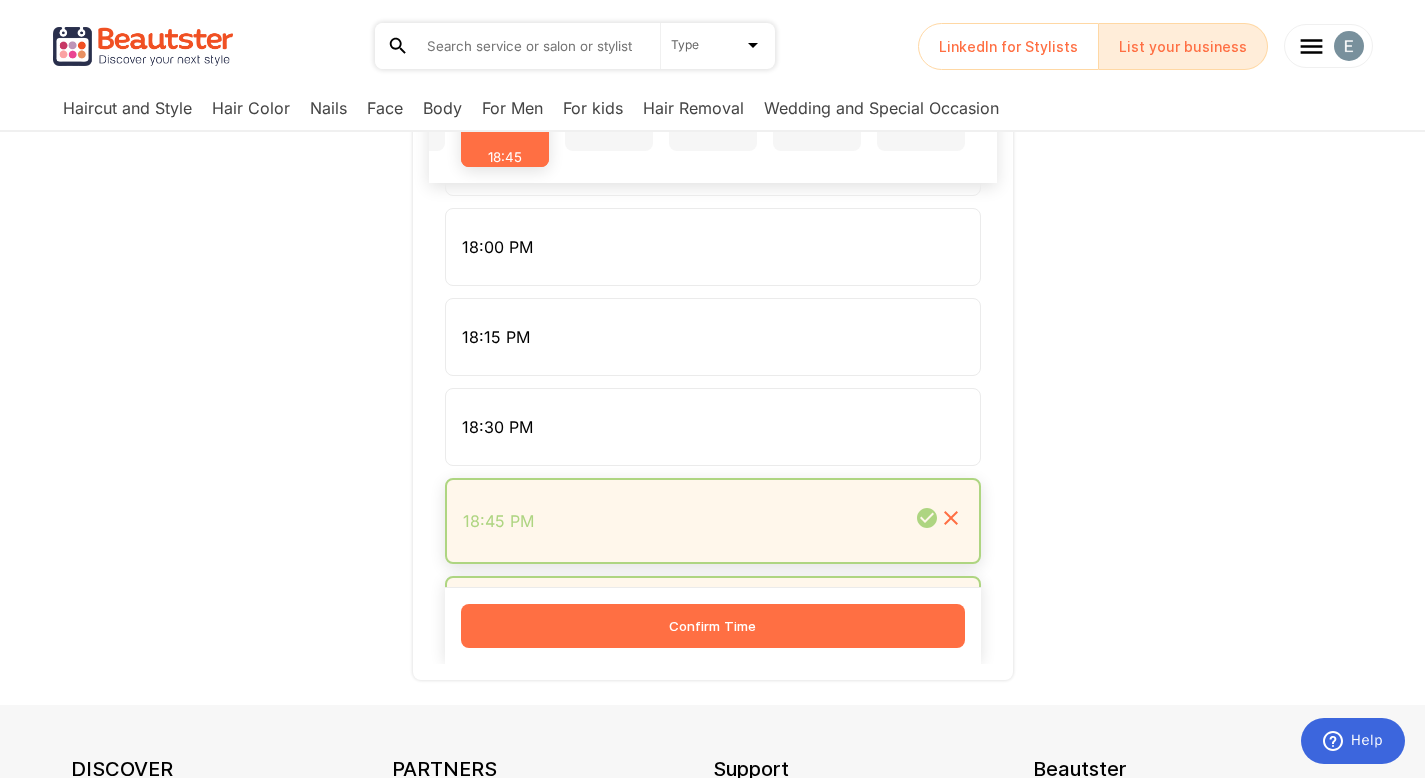 scroll, scrollTop: 394, scrollLeft: 0, axis: vertical 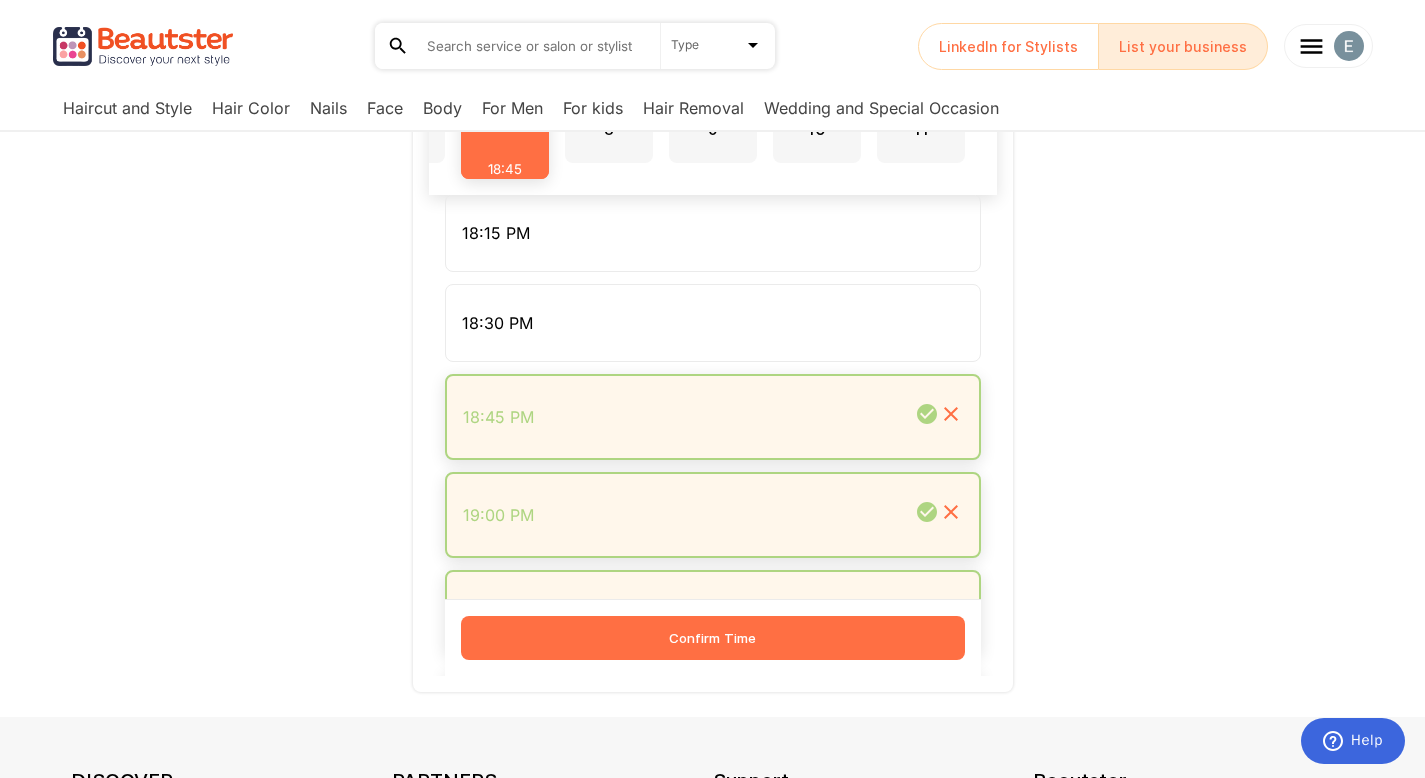 click on "Confirm Time" at bounding box center (713, 638) 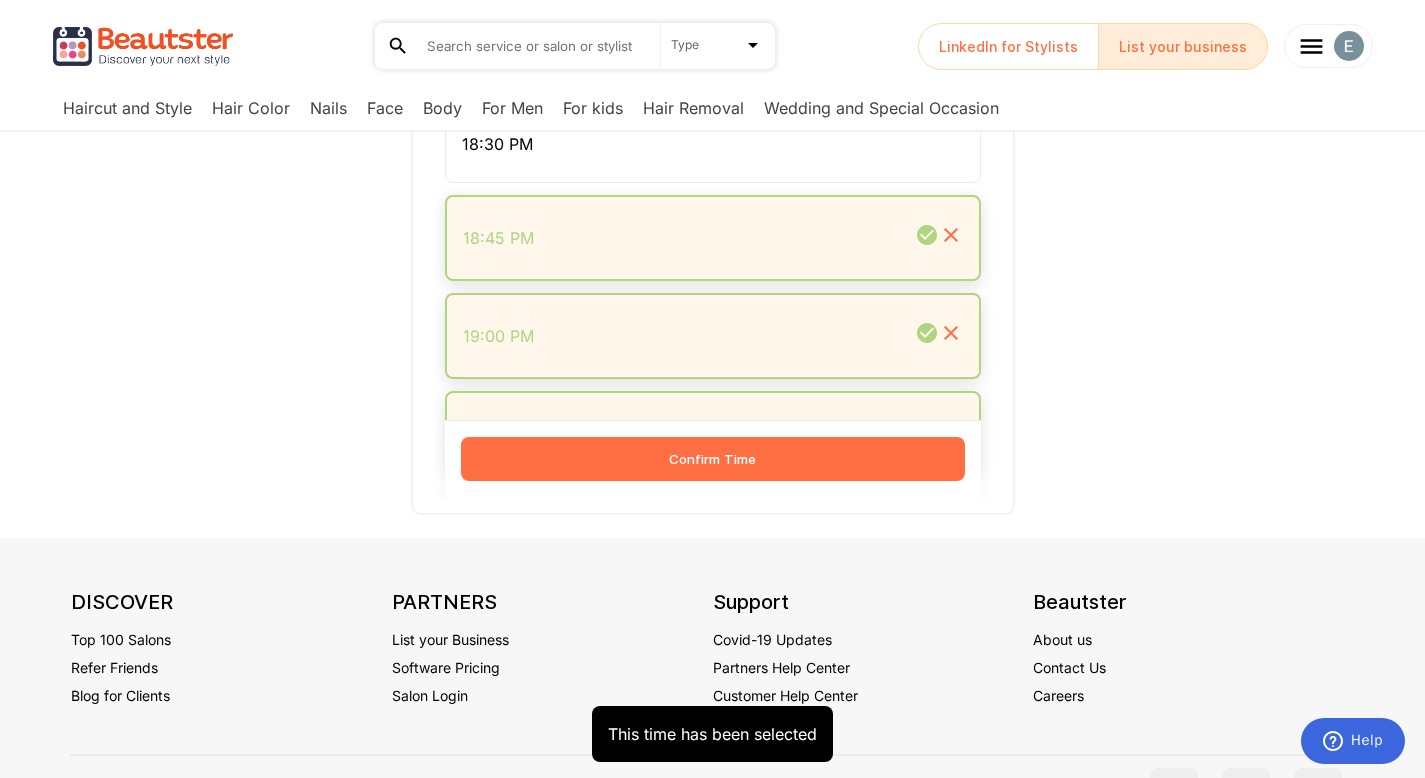 scroll, scrollTop: 646, scrollLeft: 0, axis: vertical 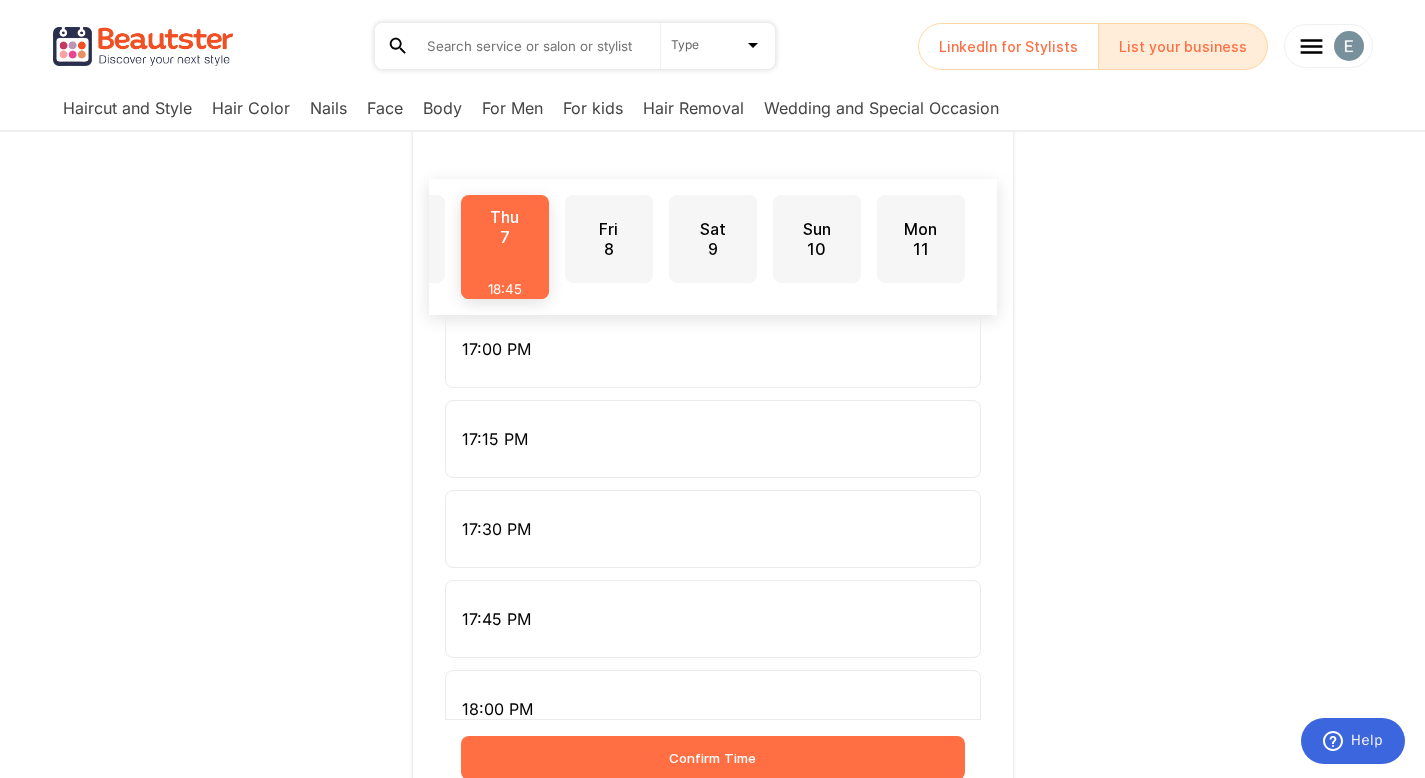 click on "Mon 11" at bounding box center [921, 239] 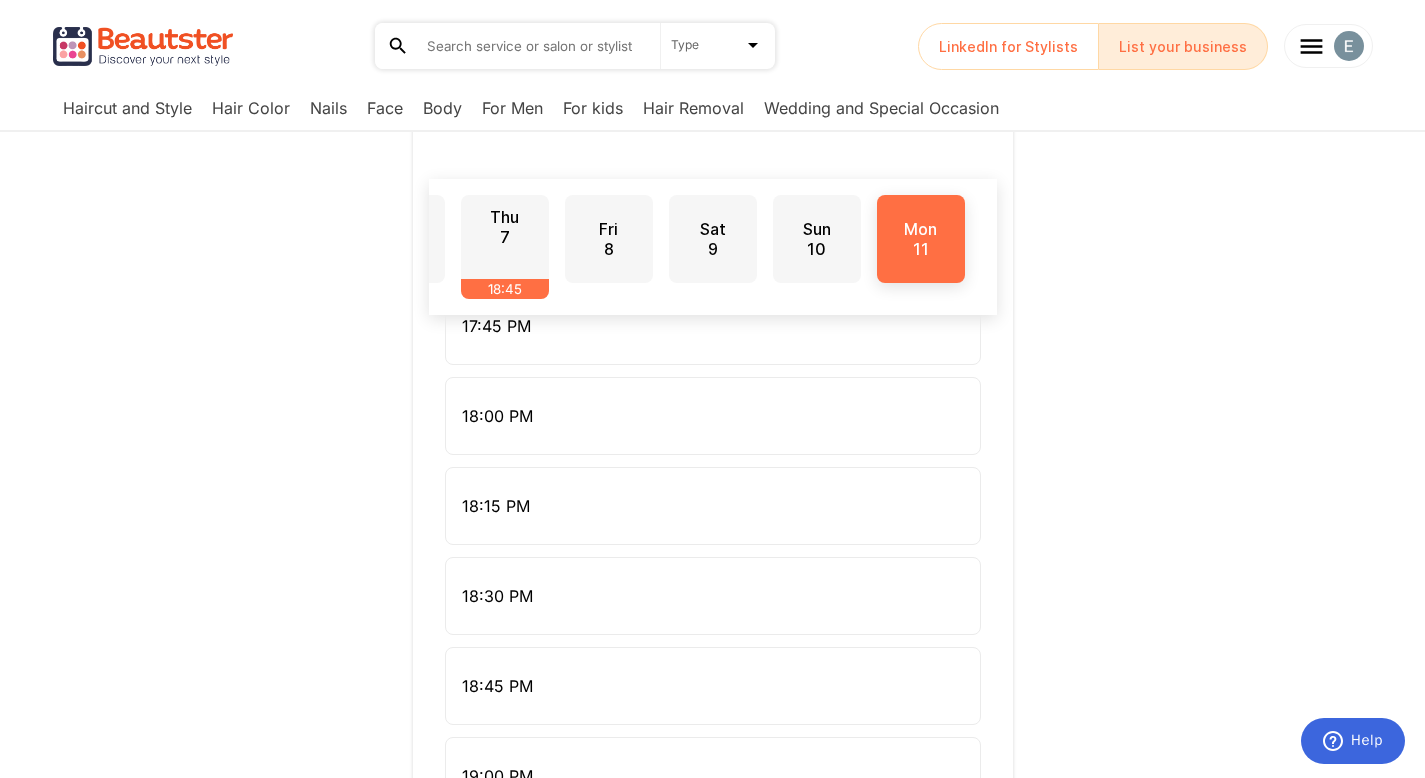 scroll, scrollTop: 2129, scrollLeft: 0, axis: vertical 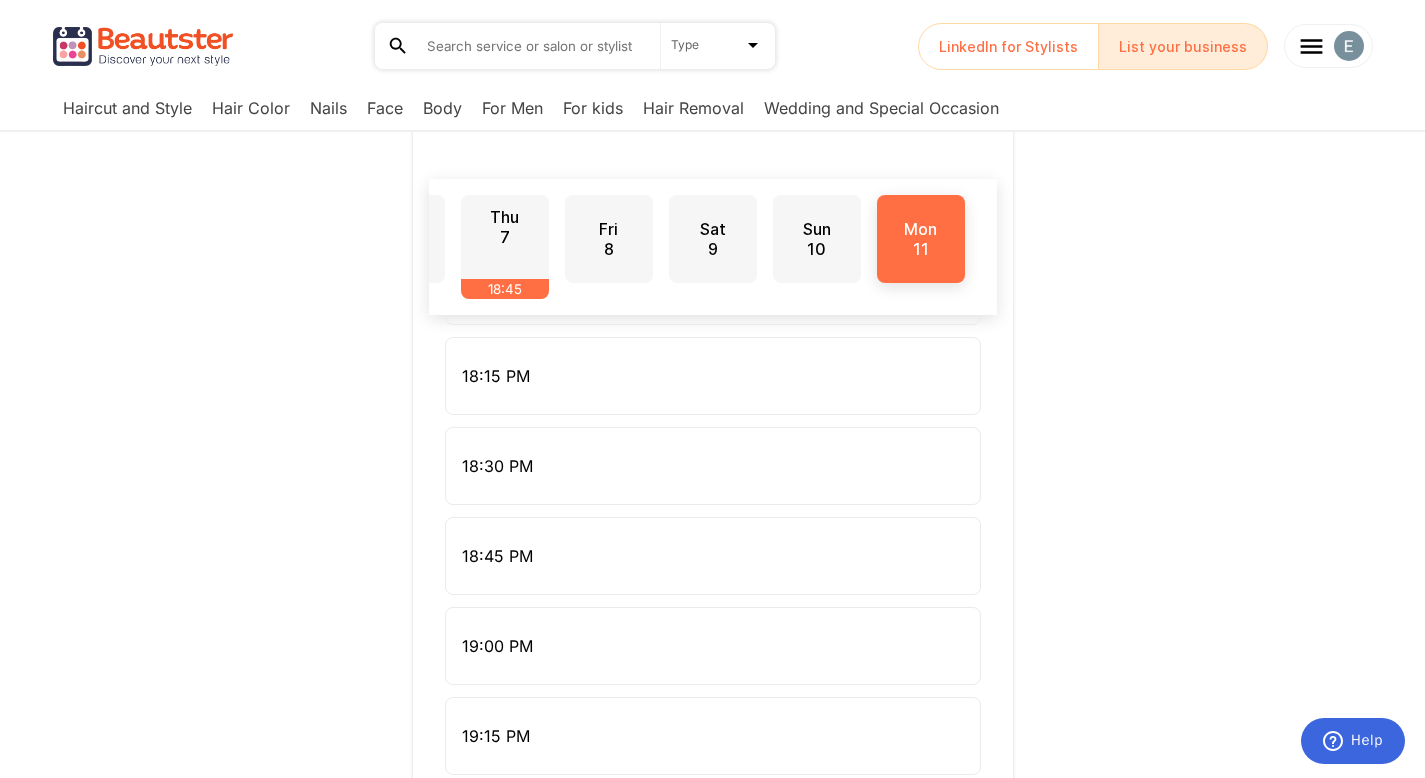 click on "18:45 PM" at bounding box center (497, 556) 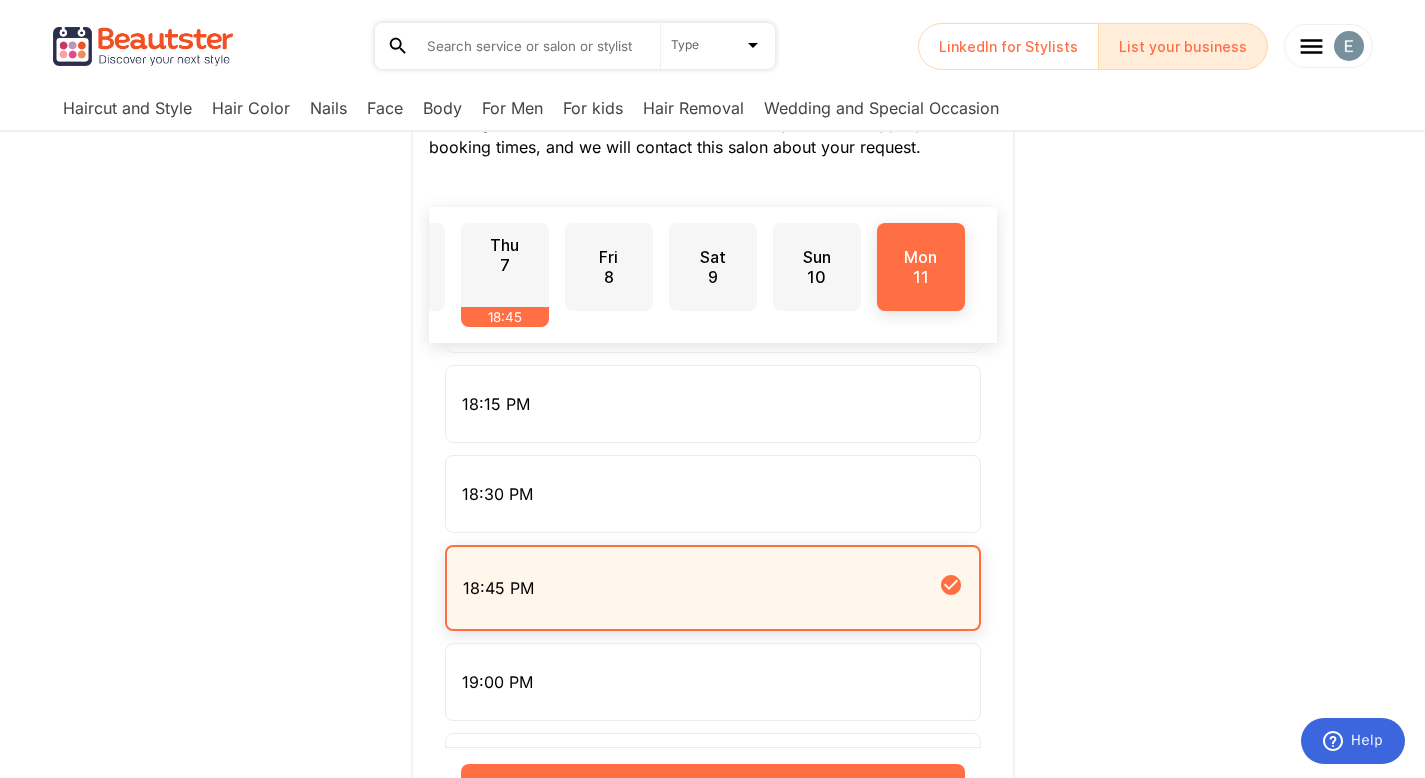 scroll, scrollTop: 606, scrollLeft: 0, axis: vertical 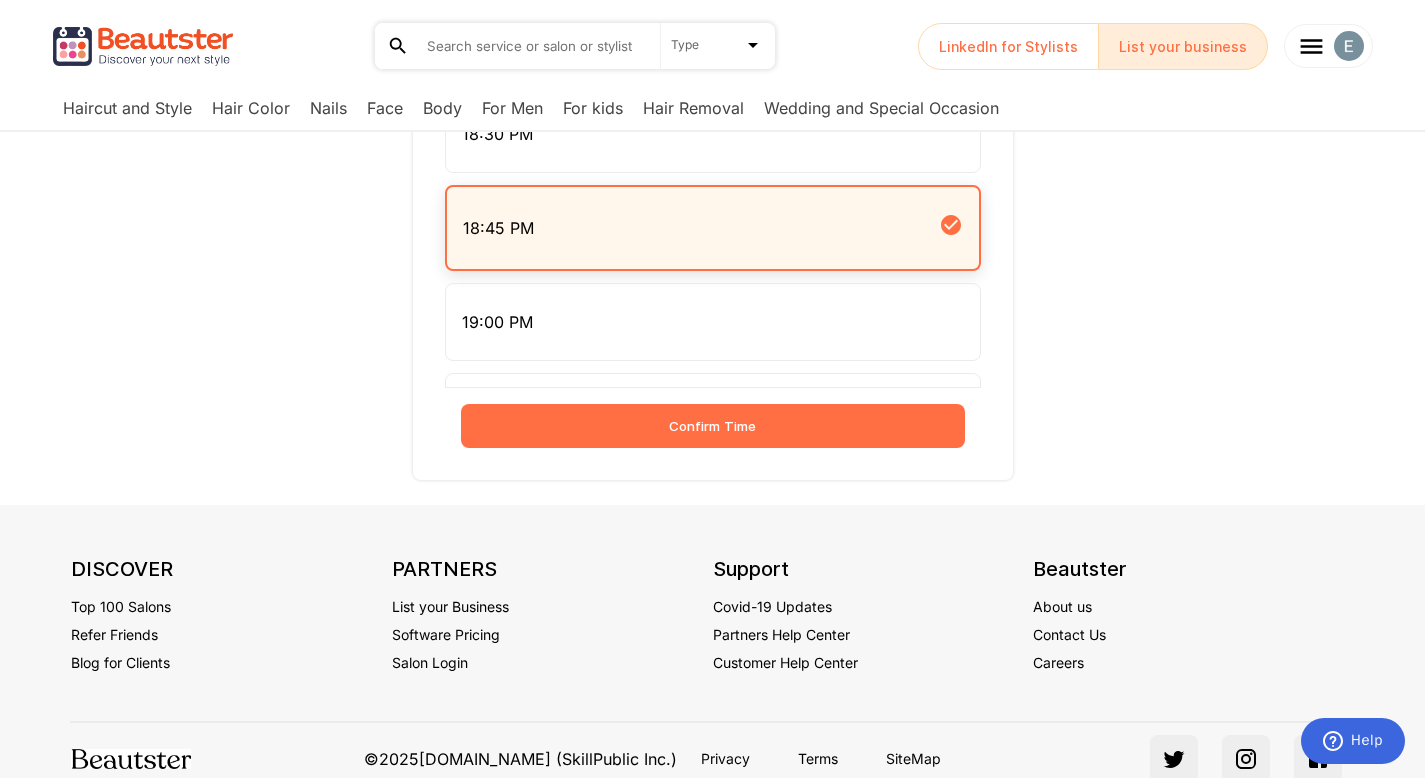 click on "Confirm Time" at bounding box center (713, 426) 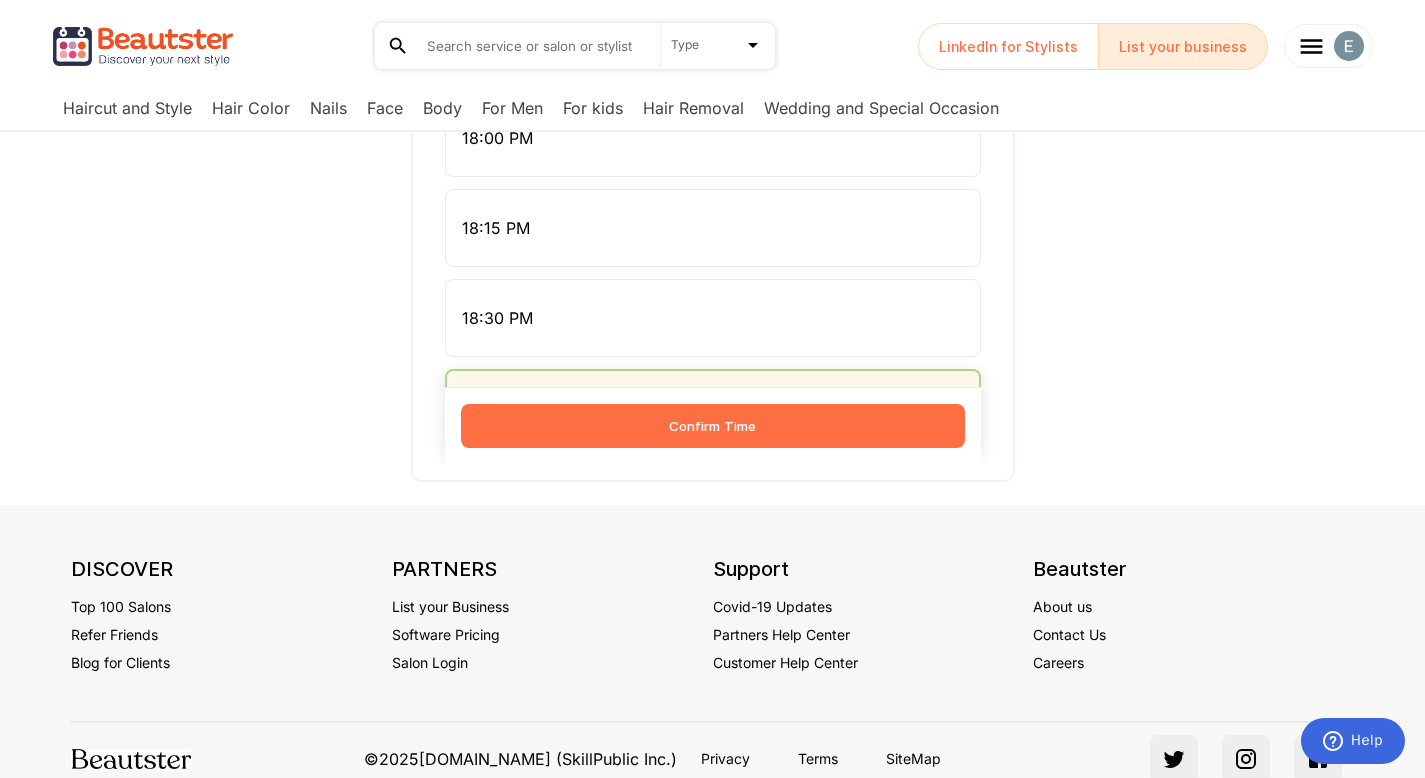 scroll, scrollTop: 2624, scrollLeft: 0, axis: vertical 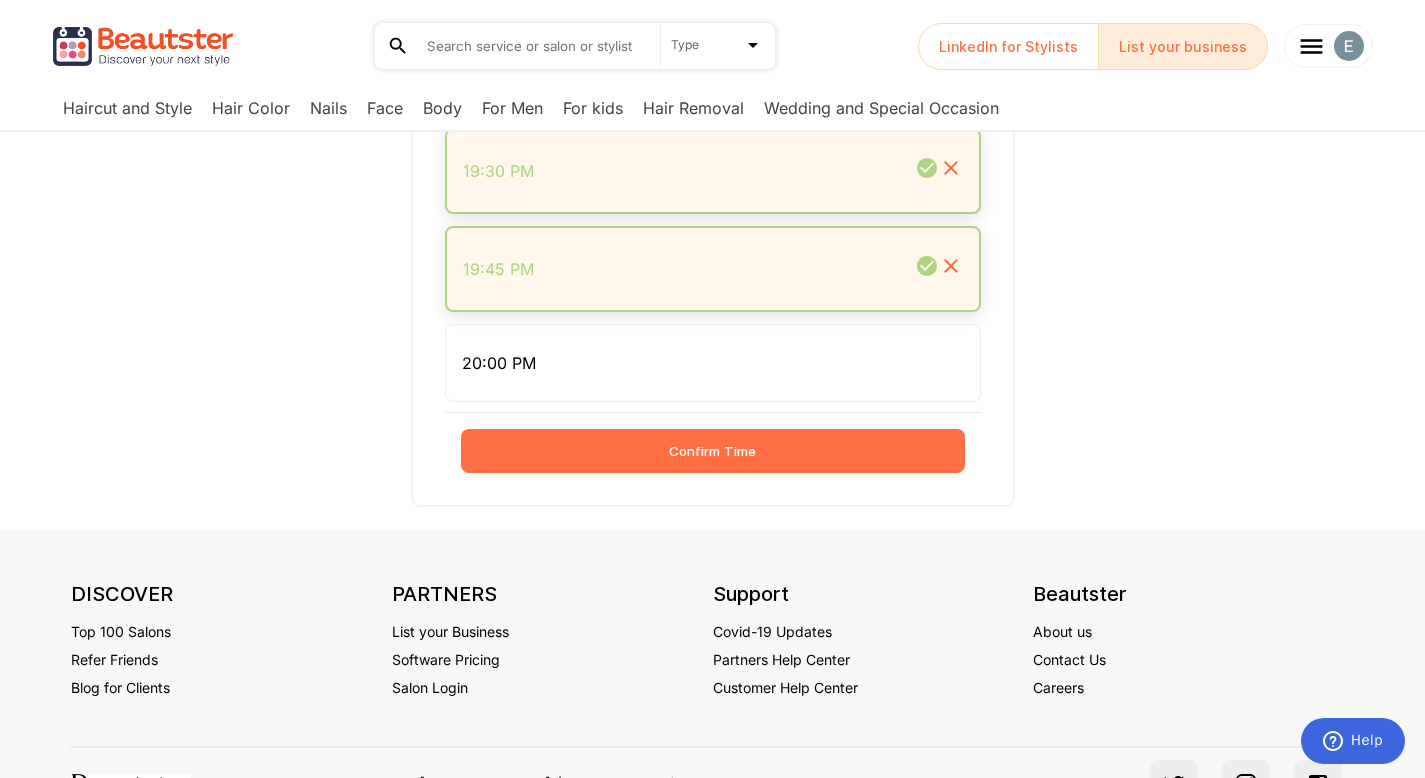 click on "Confirm Time" at bounding box center [713, 451] 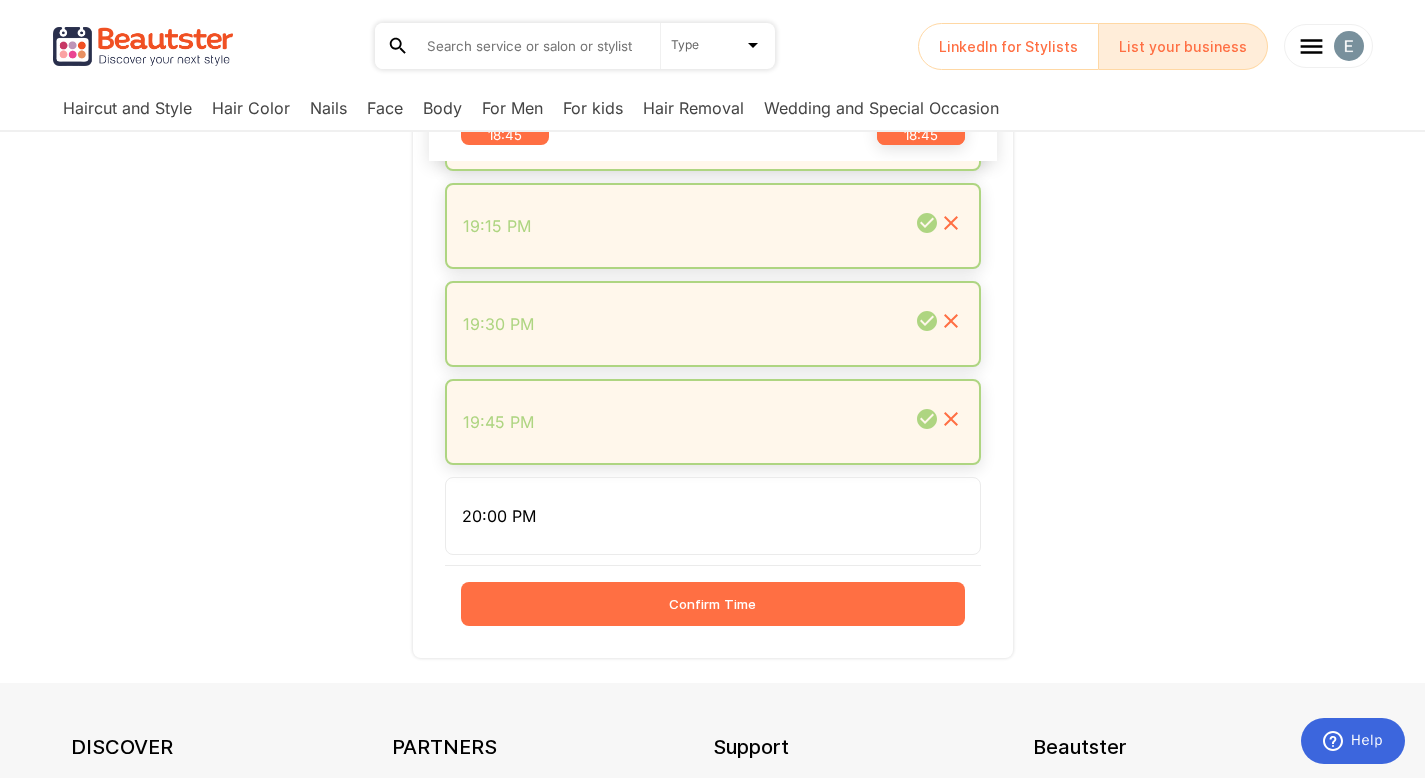 scroll, scrollTop: 0, scrollLeft: 0, axis: both 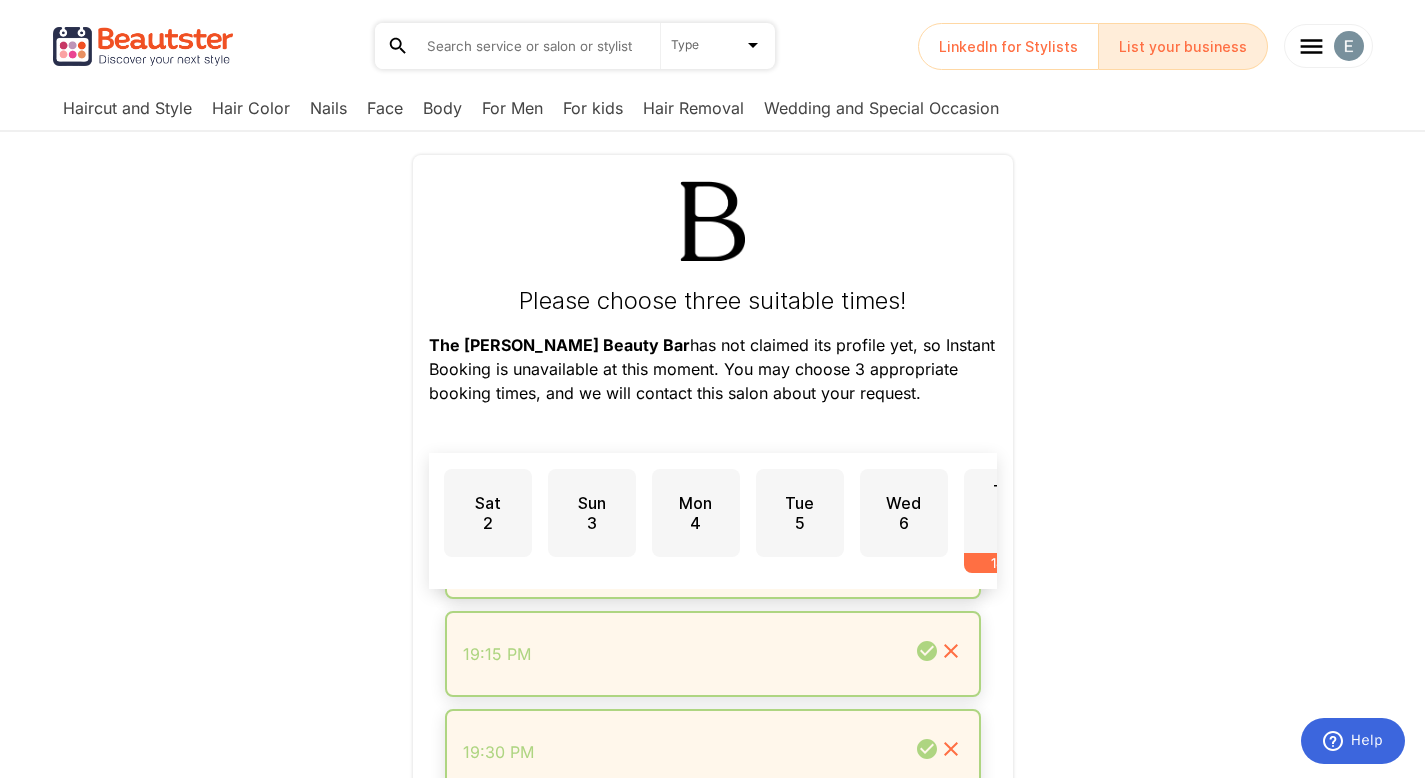 click on "Mon 4" at bounding box center (696, 513) 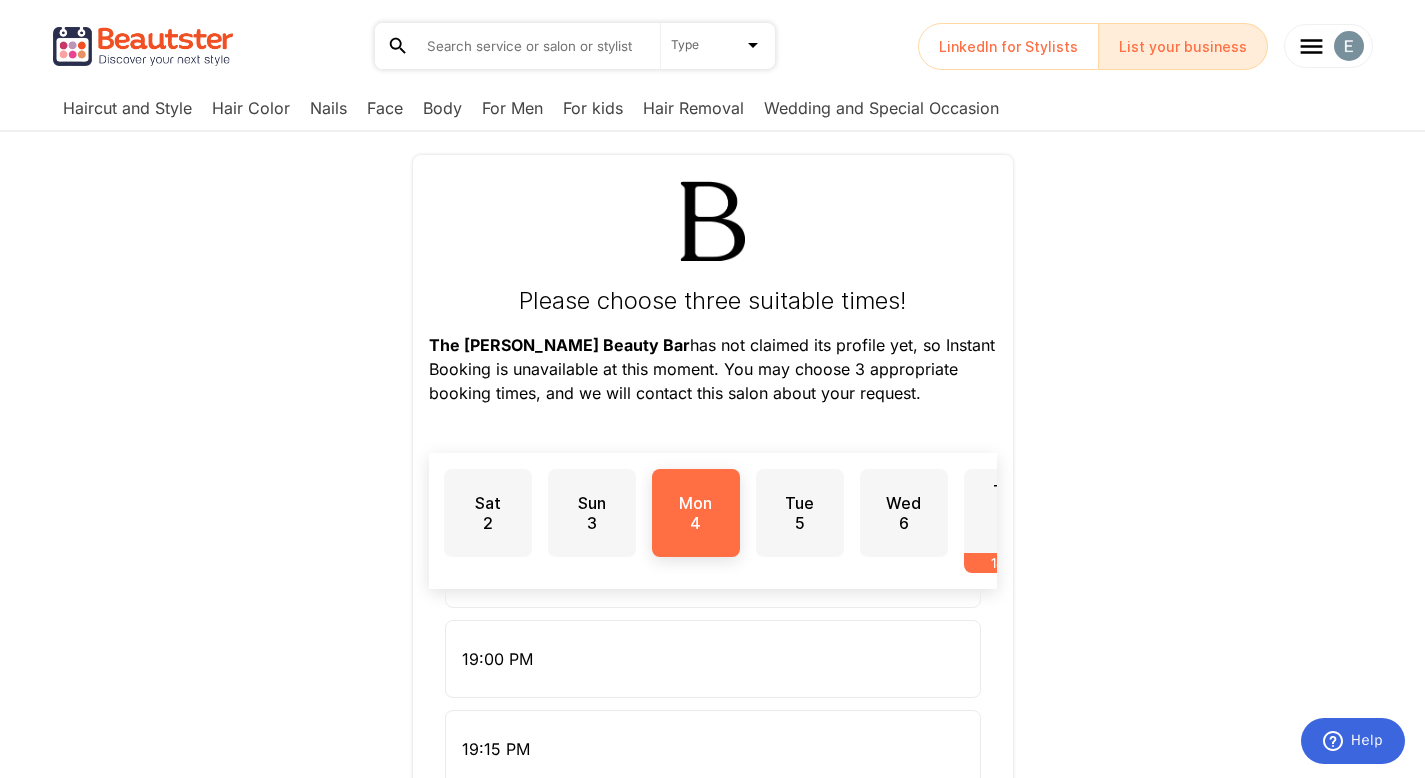 scroll, scrollTop: 2505, scrollLeft: 0, axis: vertical 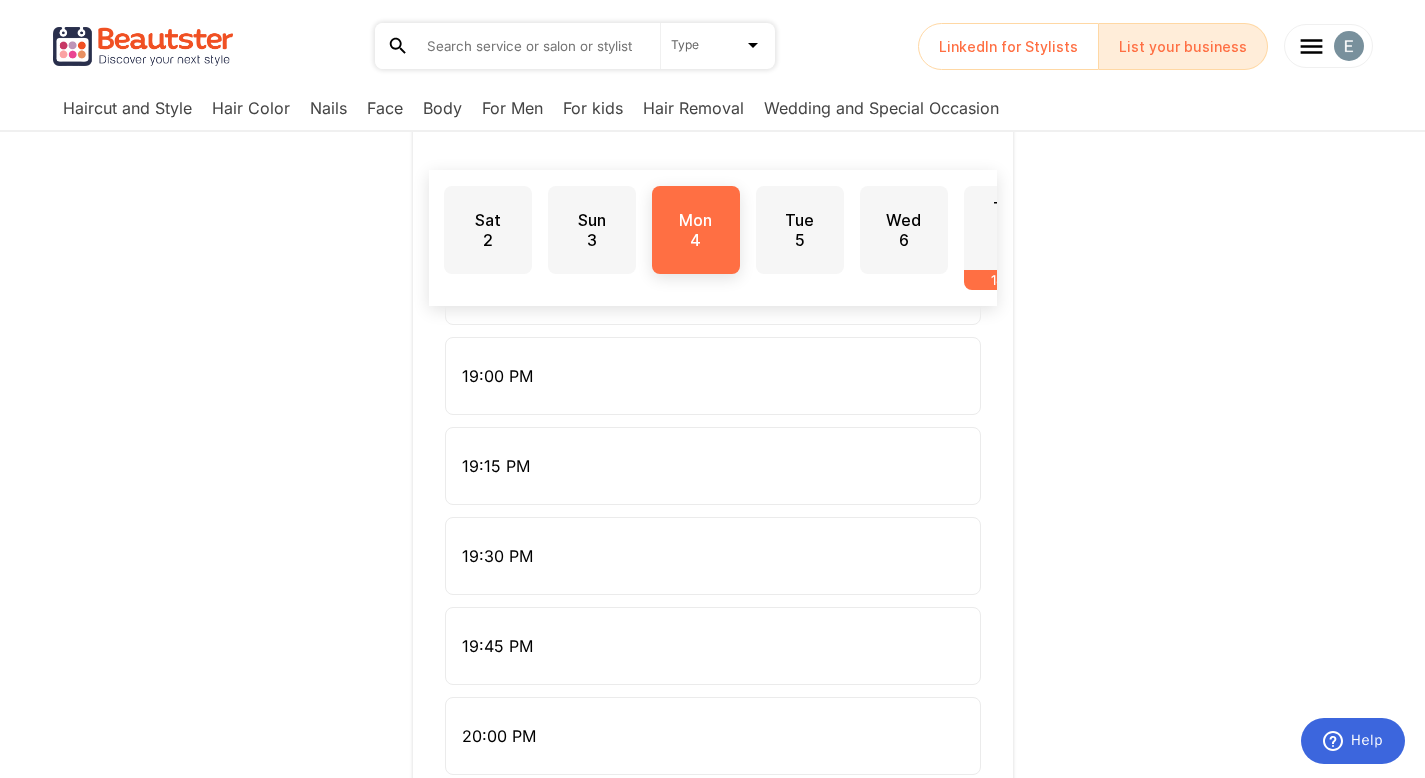 click on "Tue 5" at bounding box center (800, 230) 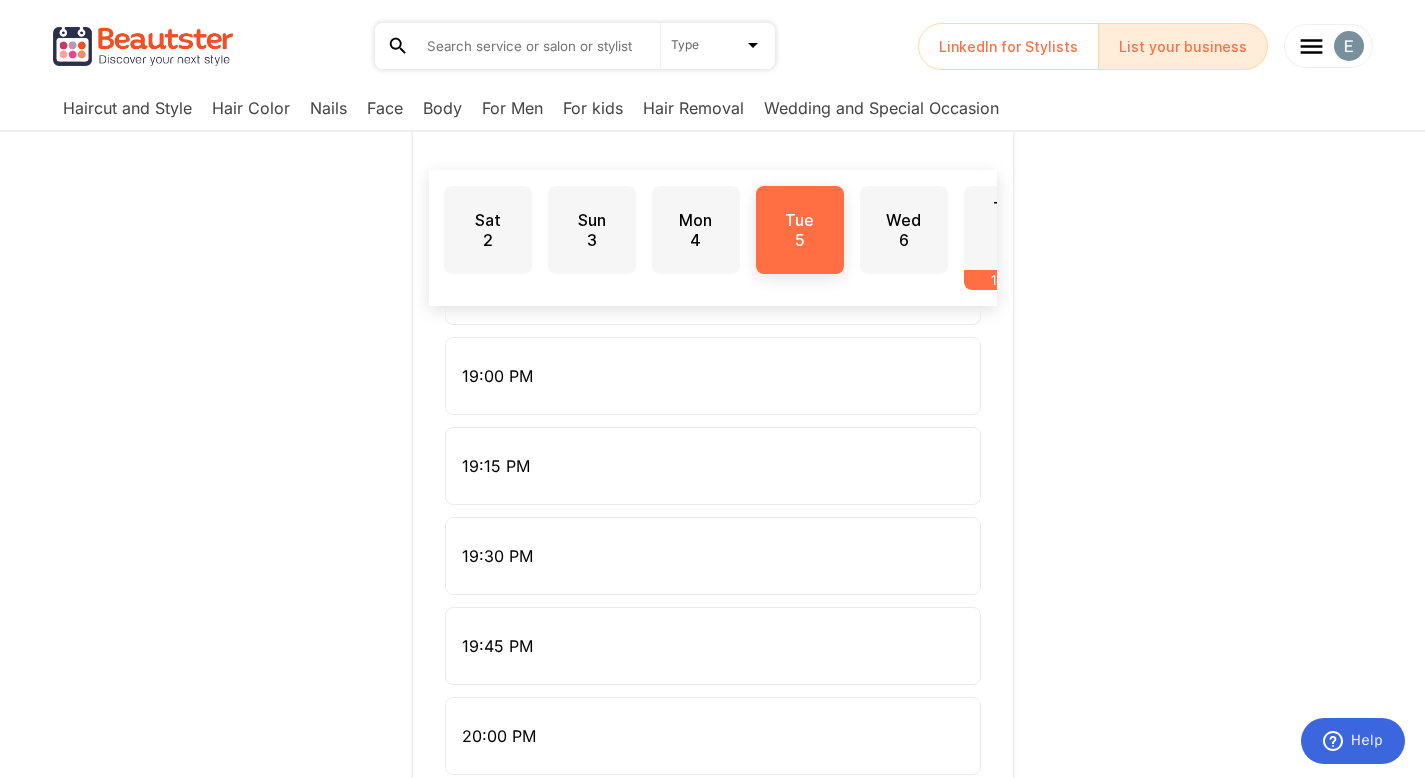 click on "Mon 4" at bounding box center [696, 230] 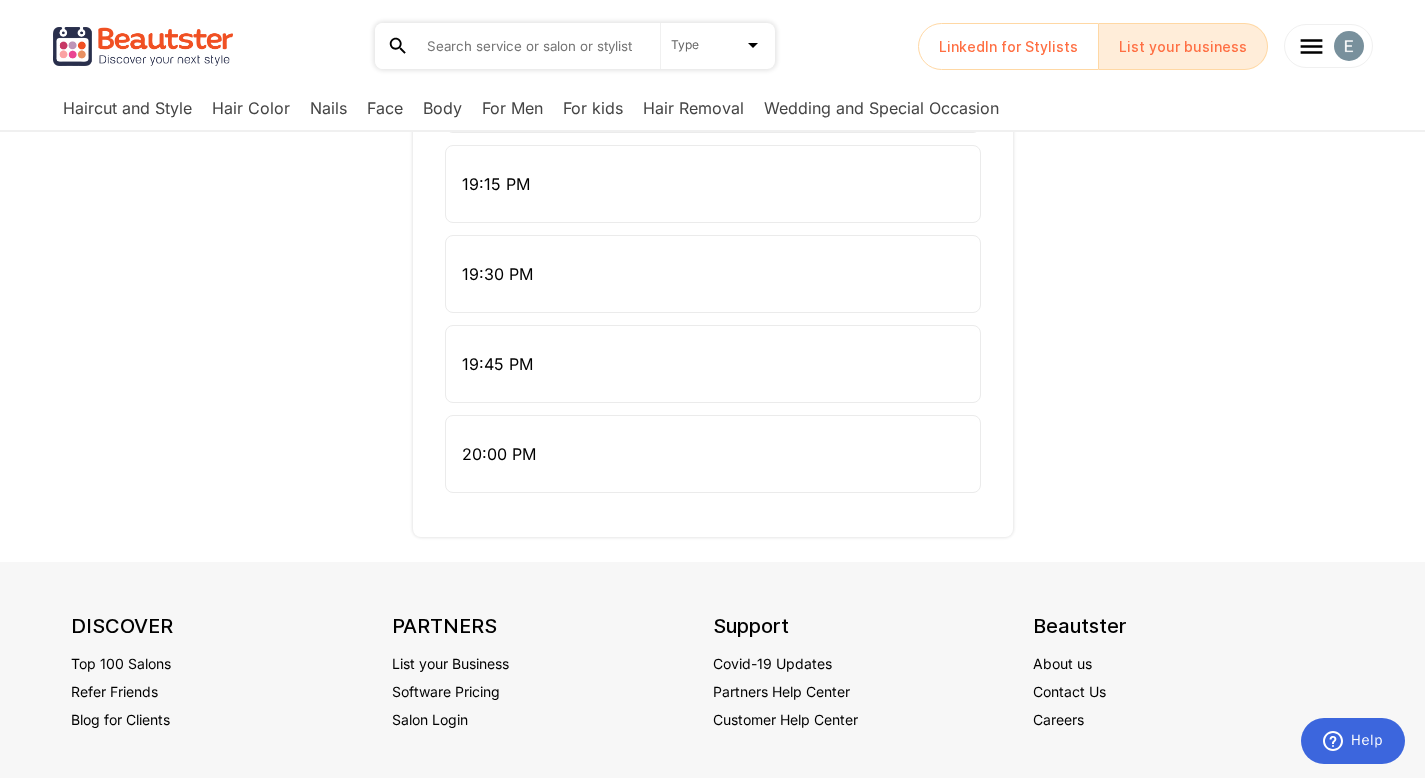 scroll, scrollTop: 485, scrollLeft: 0, axis: vertical 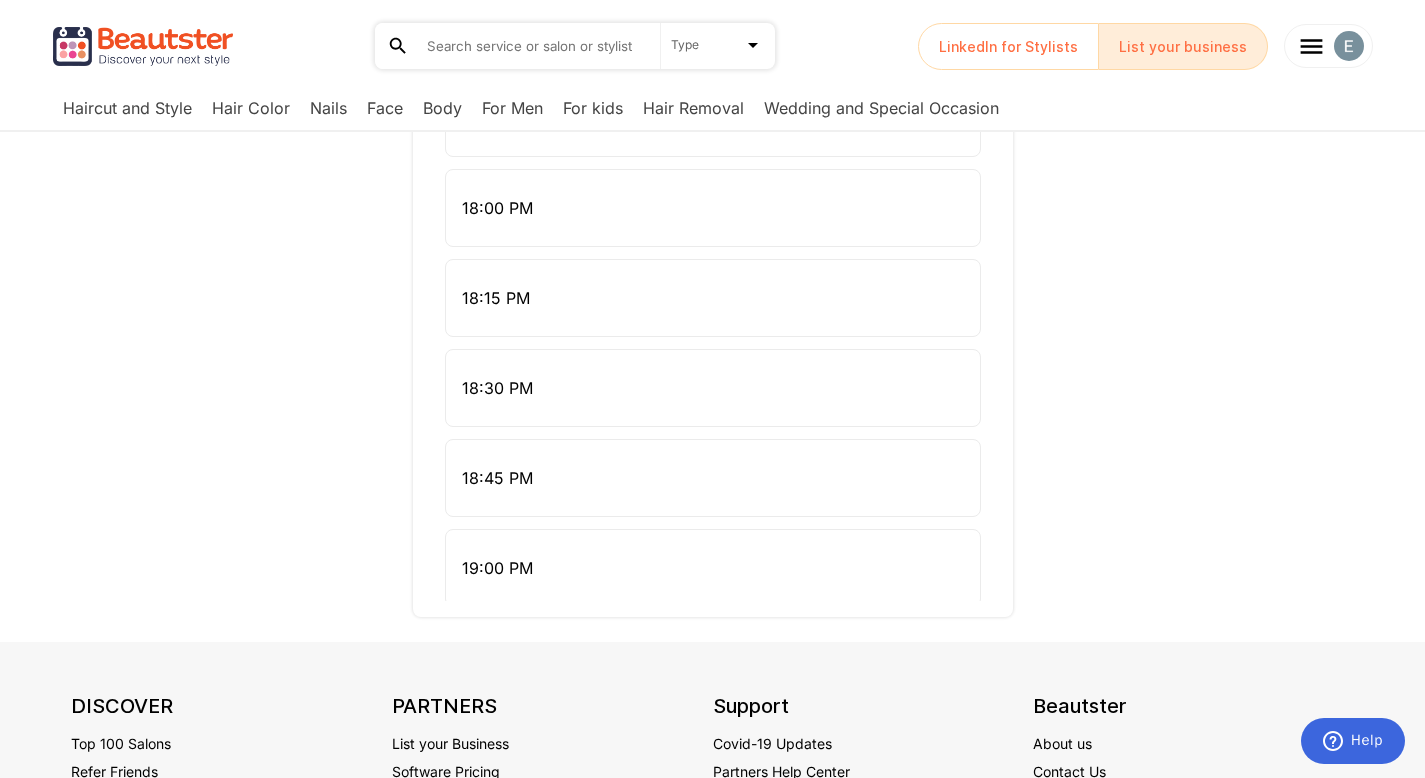 click on "18:45 PM" at bounding box center [497, 478] 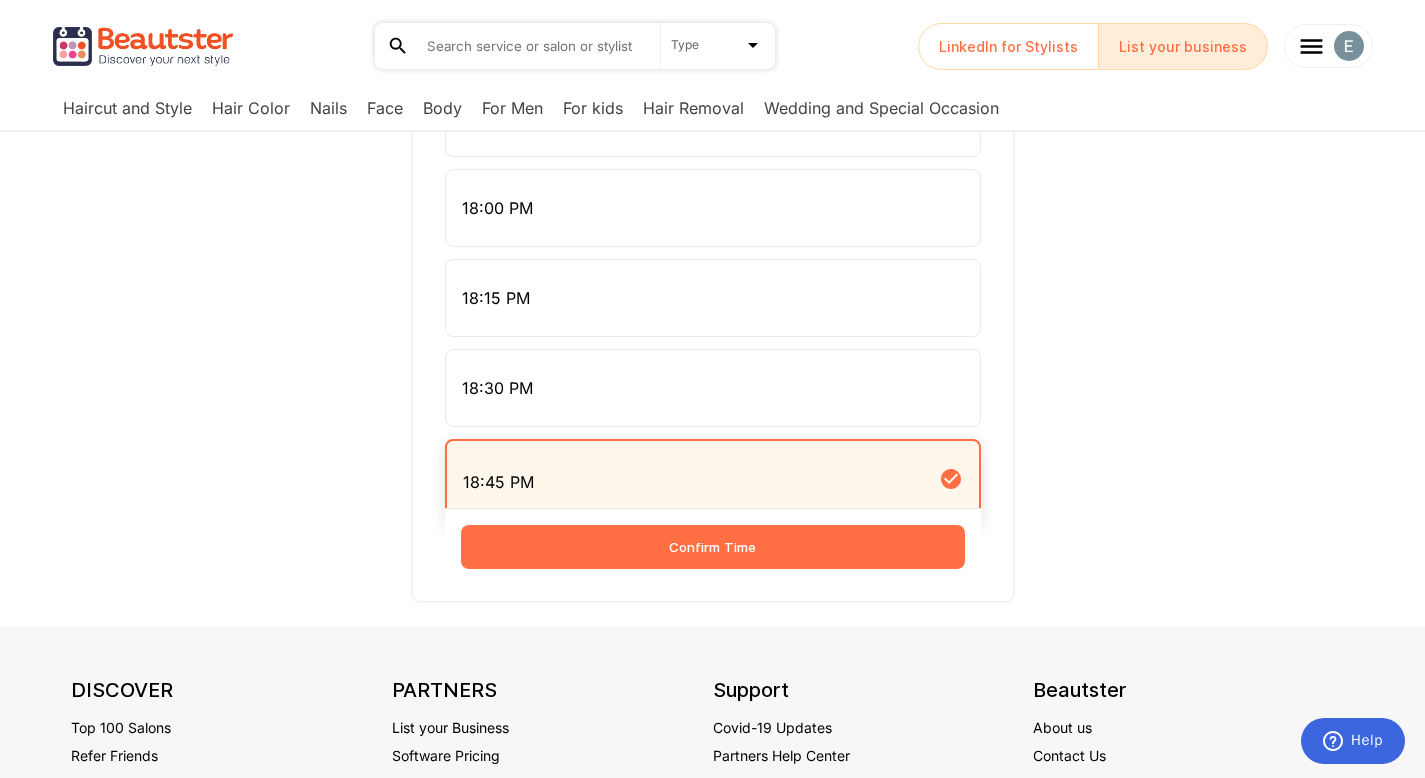click on "Confirm Time" at bounding box center [713, 547] 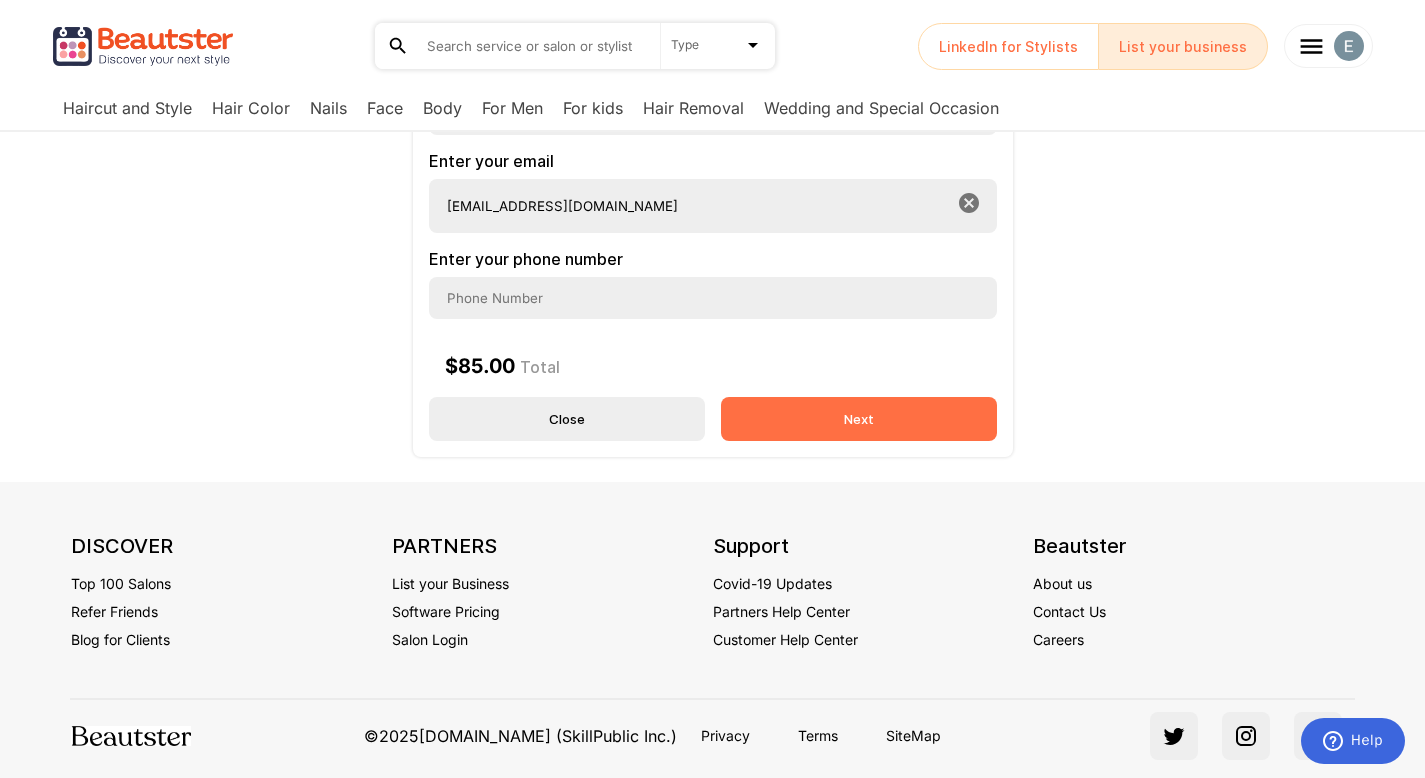 scroll, scrollTop: 347, scrollLeft: 0, axis: vertical 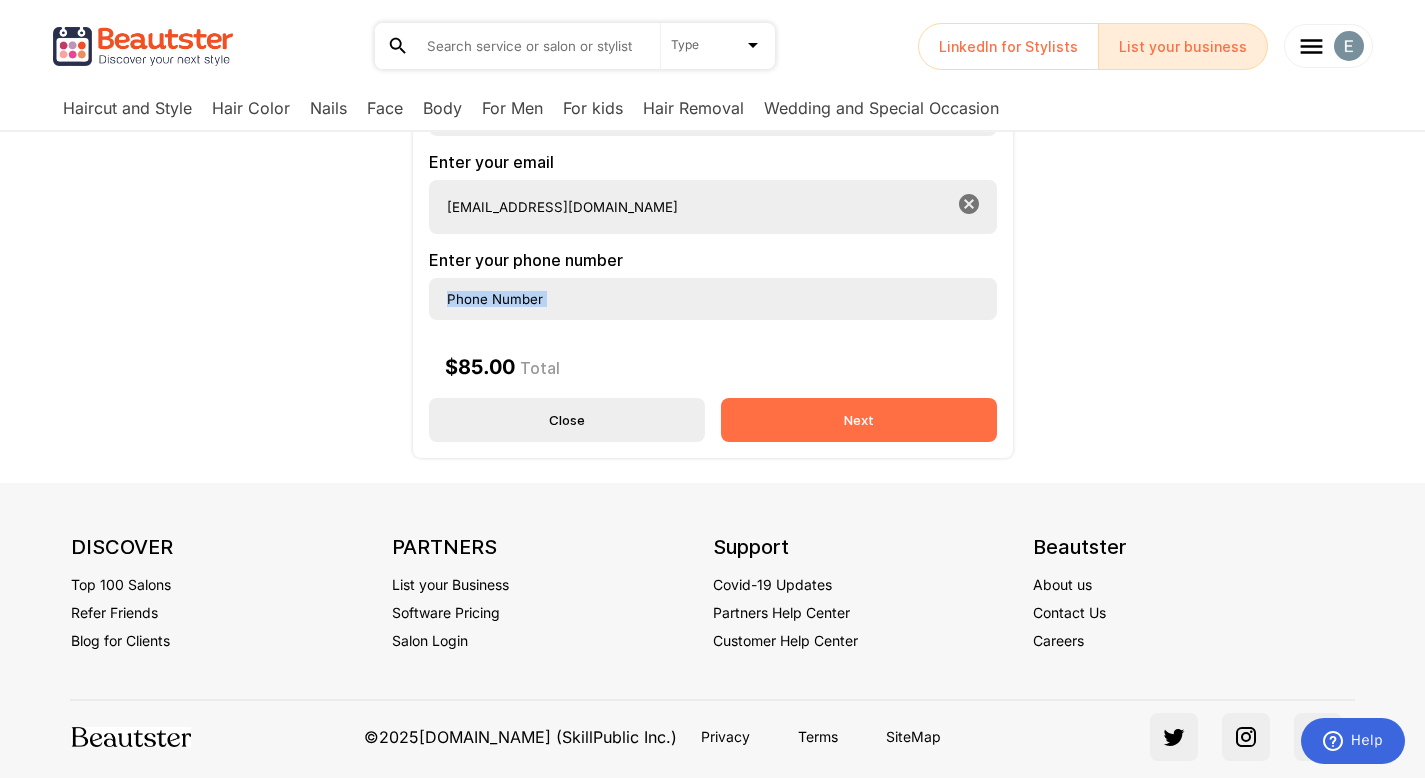 drag, startPoint x: 1423, startPoint y: 341, endPoint x: 1423, endPoint y: 307, distance: 34 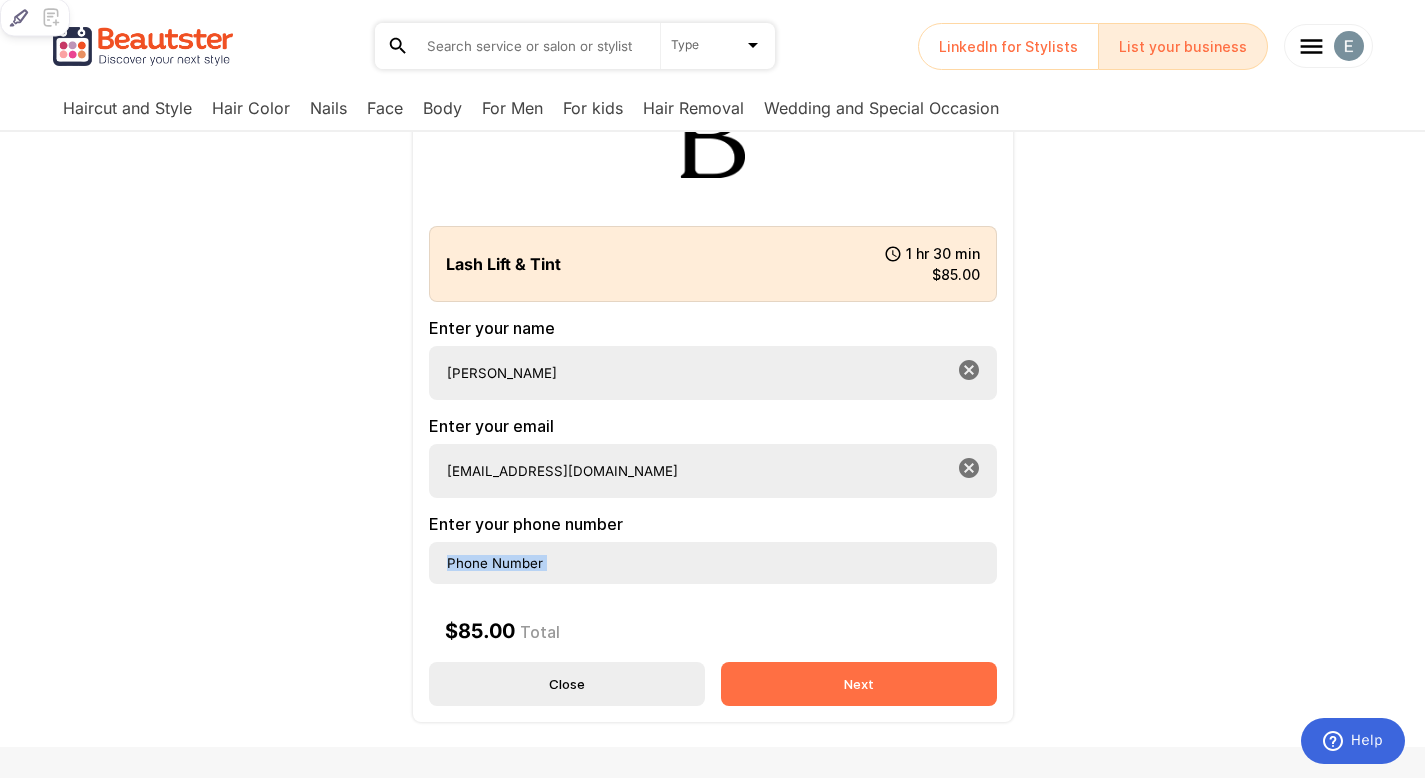 scroll, scrollTop: 84, scrollLeft: 0, axis: vertical 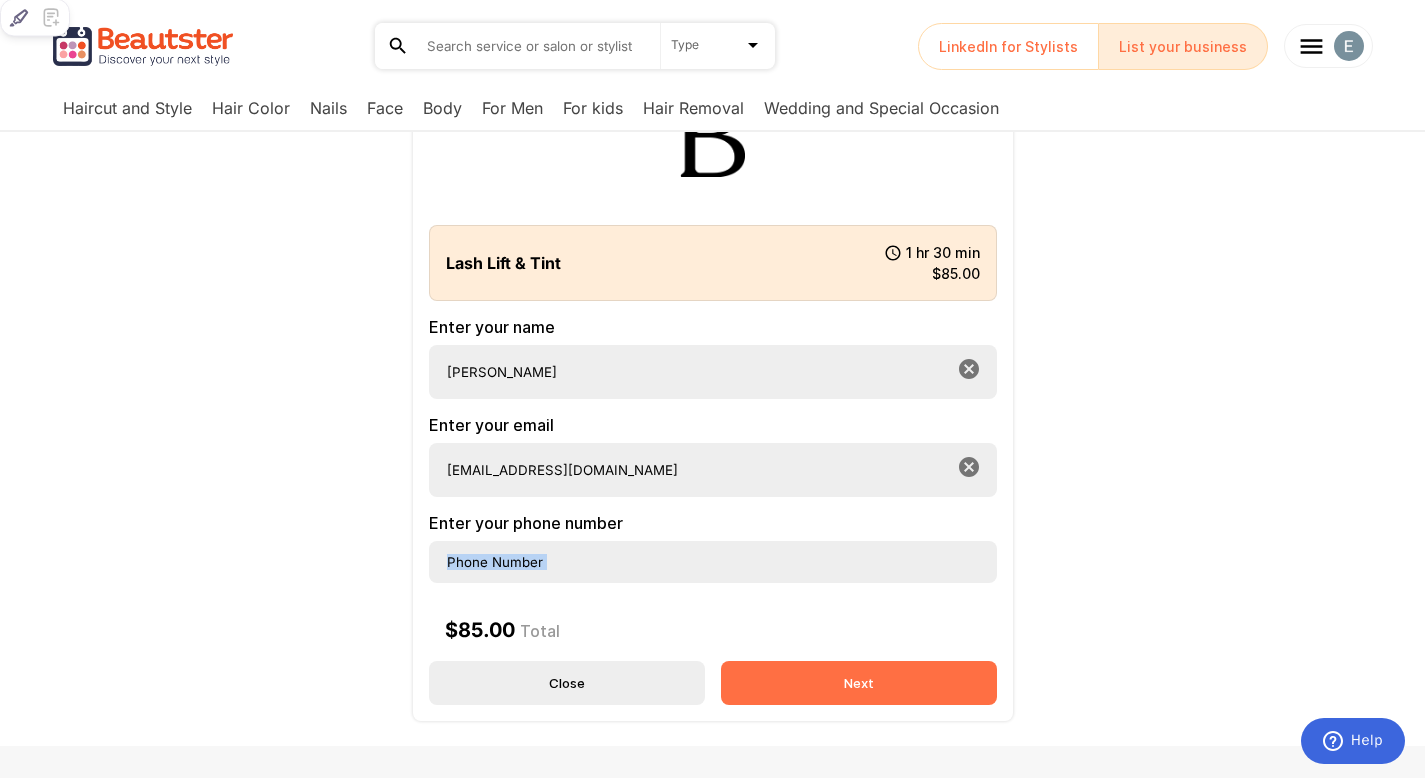 click on "Next" at bounding box center [859, 683] 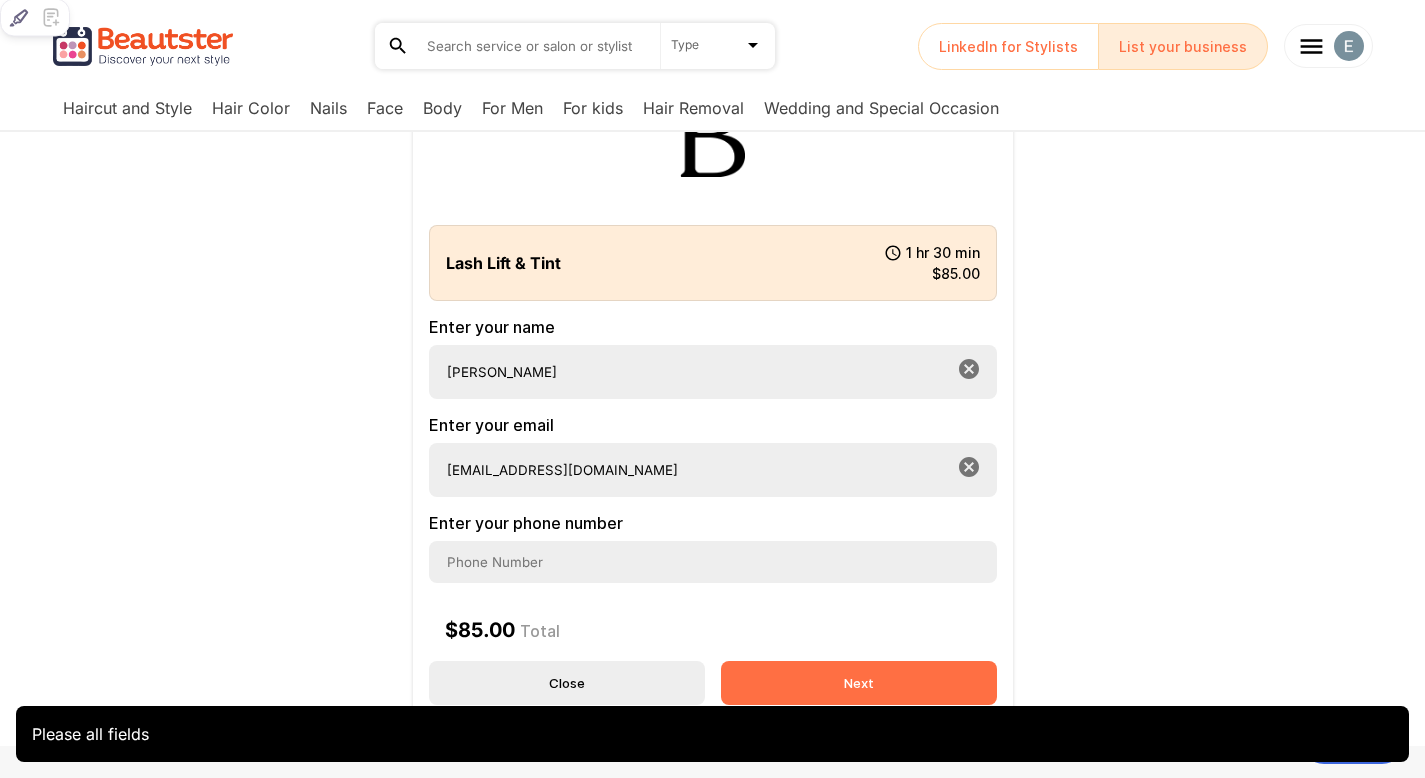 click at bounding box center (713, 562) 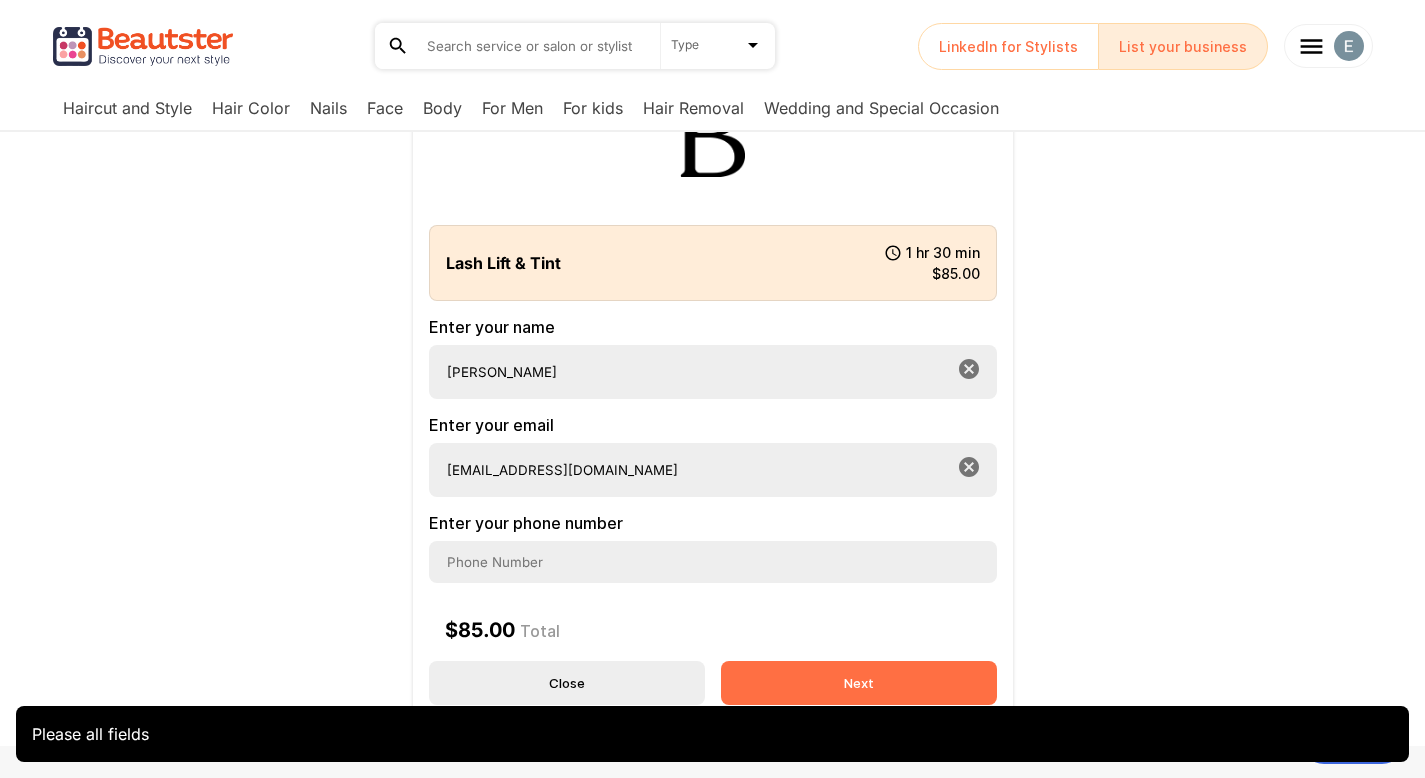 type on "6472174158" 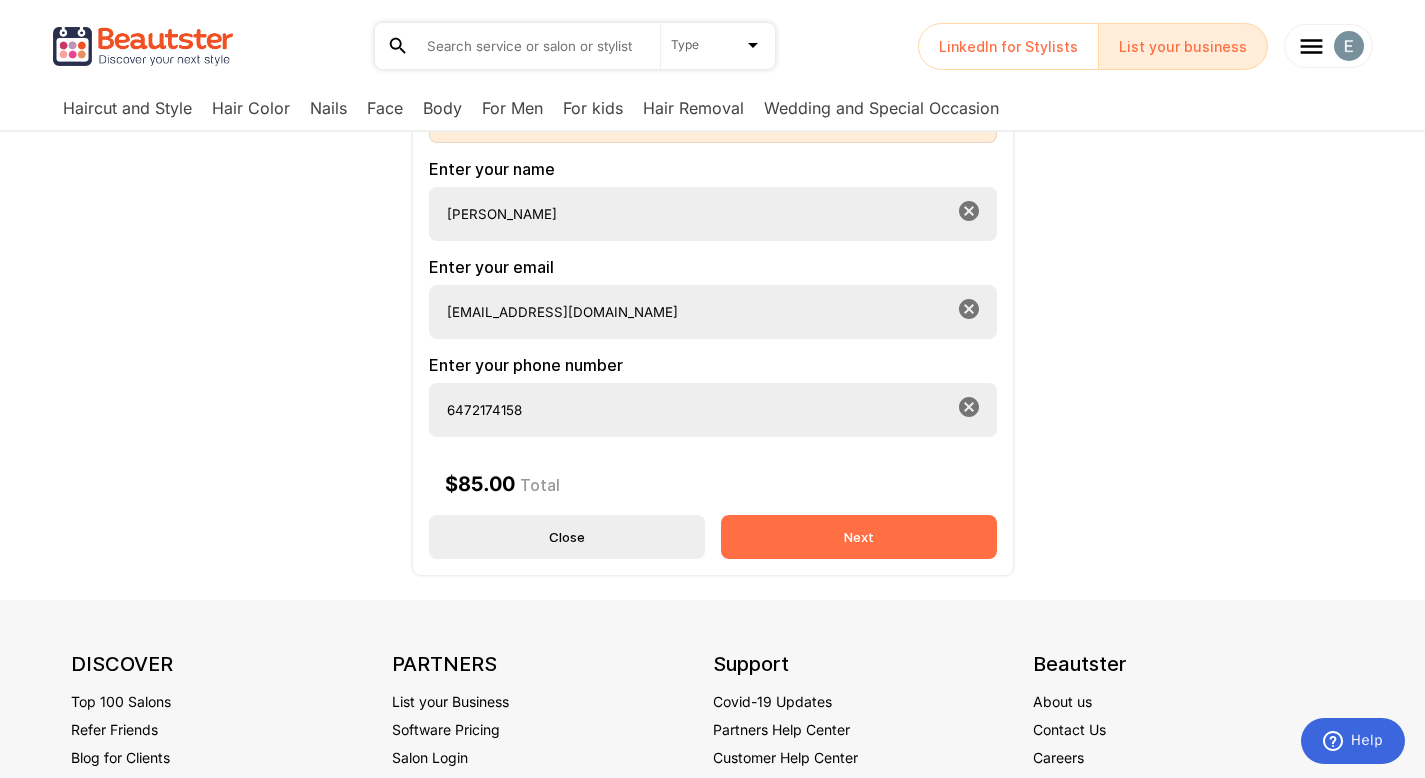 scroll, scrollTop: 144, scrollLeft: 0, axis: vertical 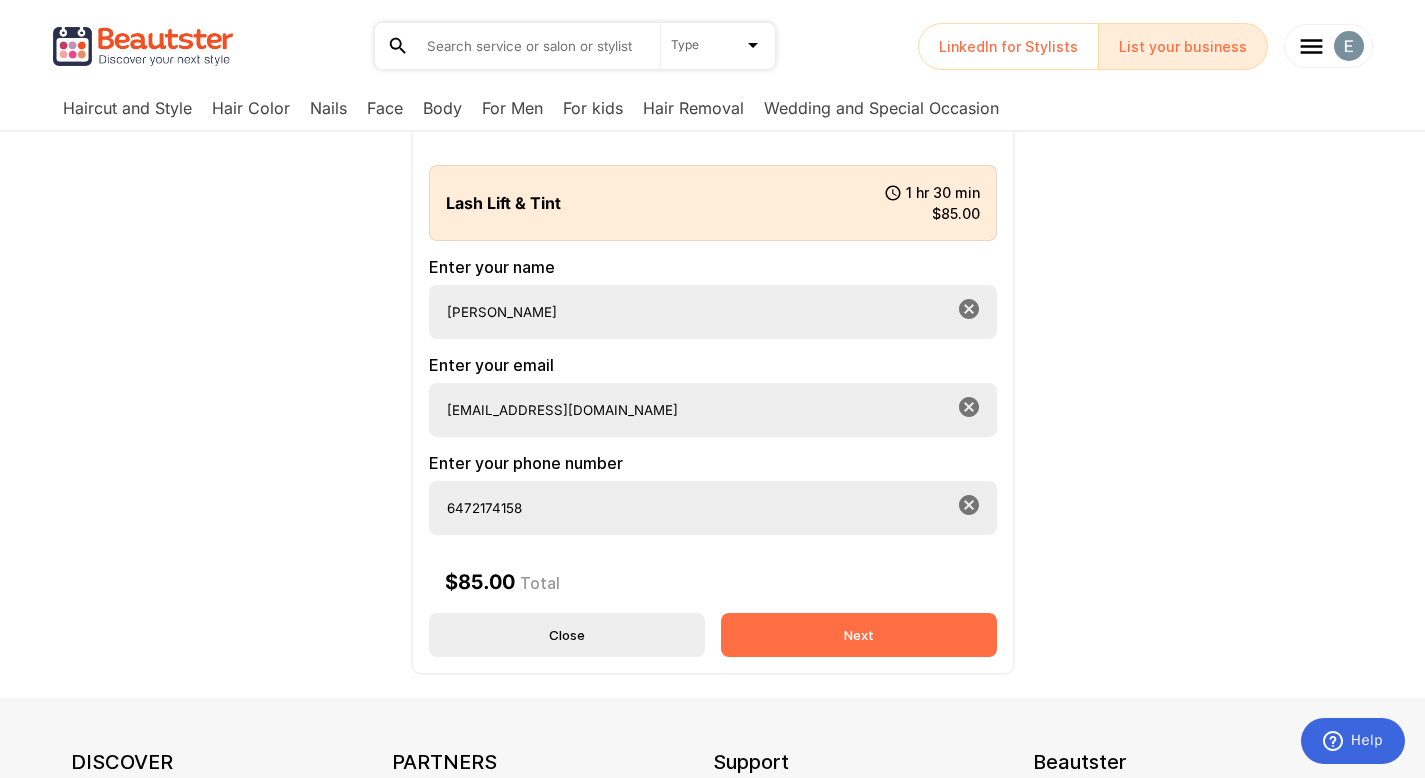 click on "Next" at bounding box center (859, 635) 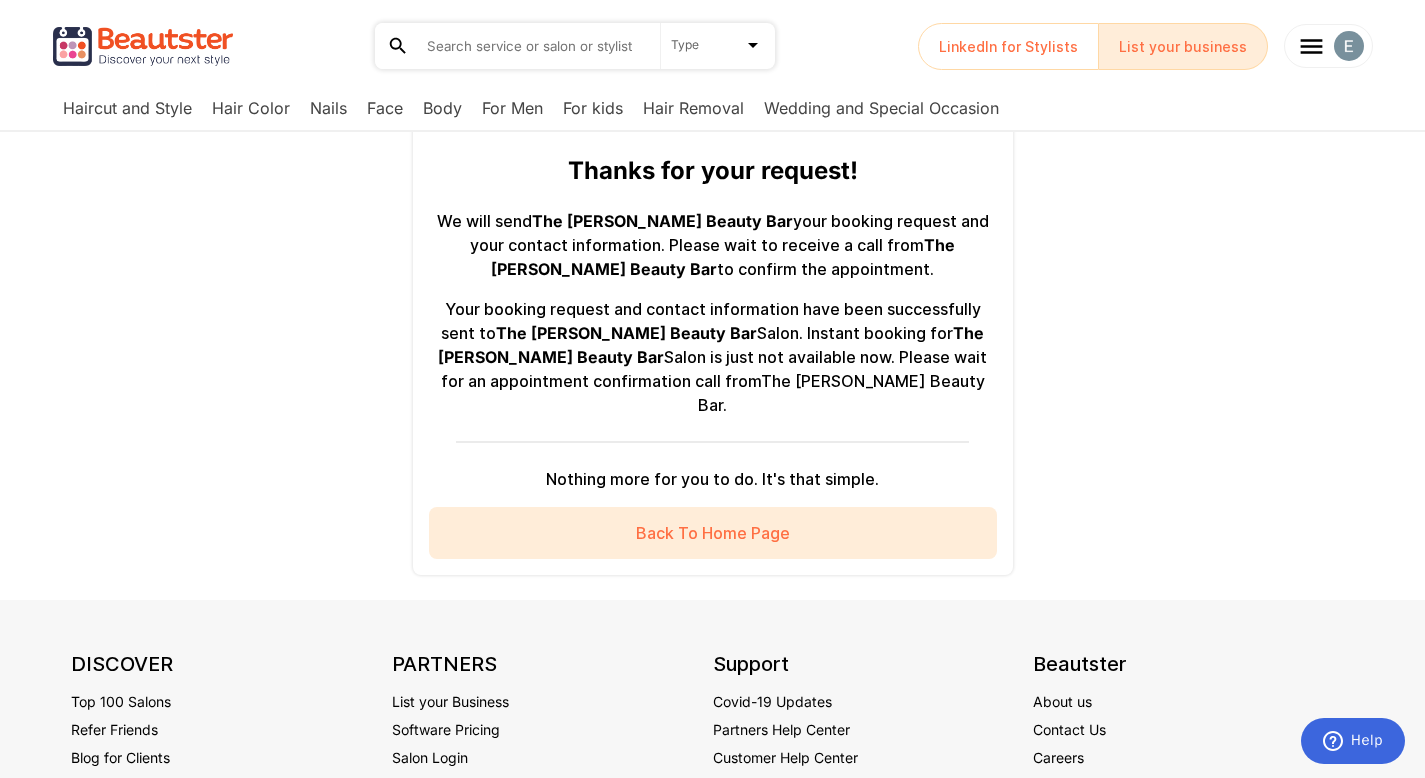 scroll, scrollTop: 64, scrollLeft: 0, axis: vertical 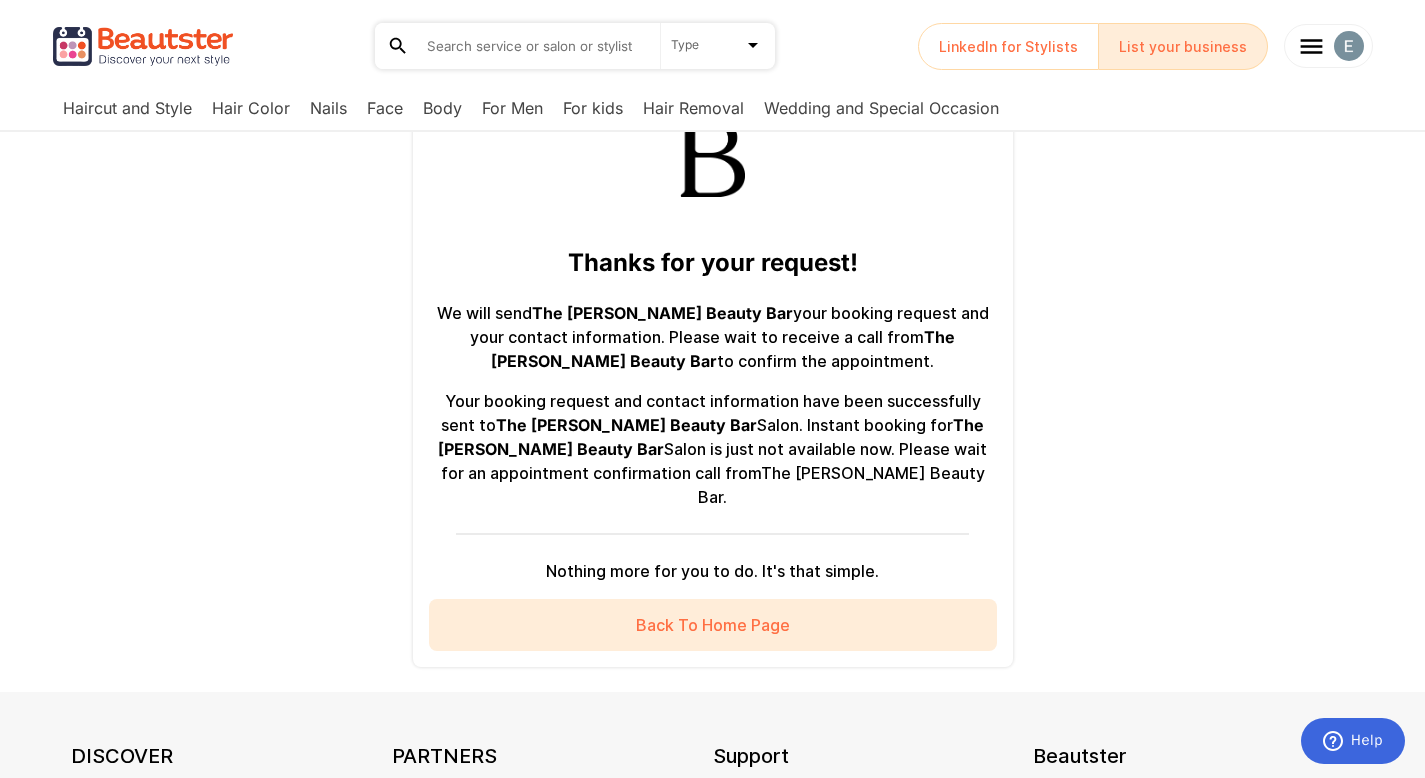 click on "Back To Home Page" at bounding box center [713, 625] 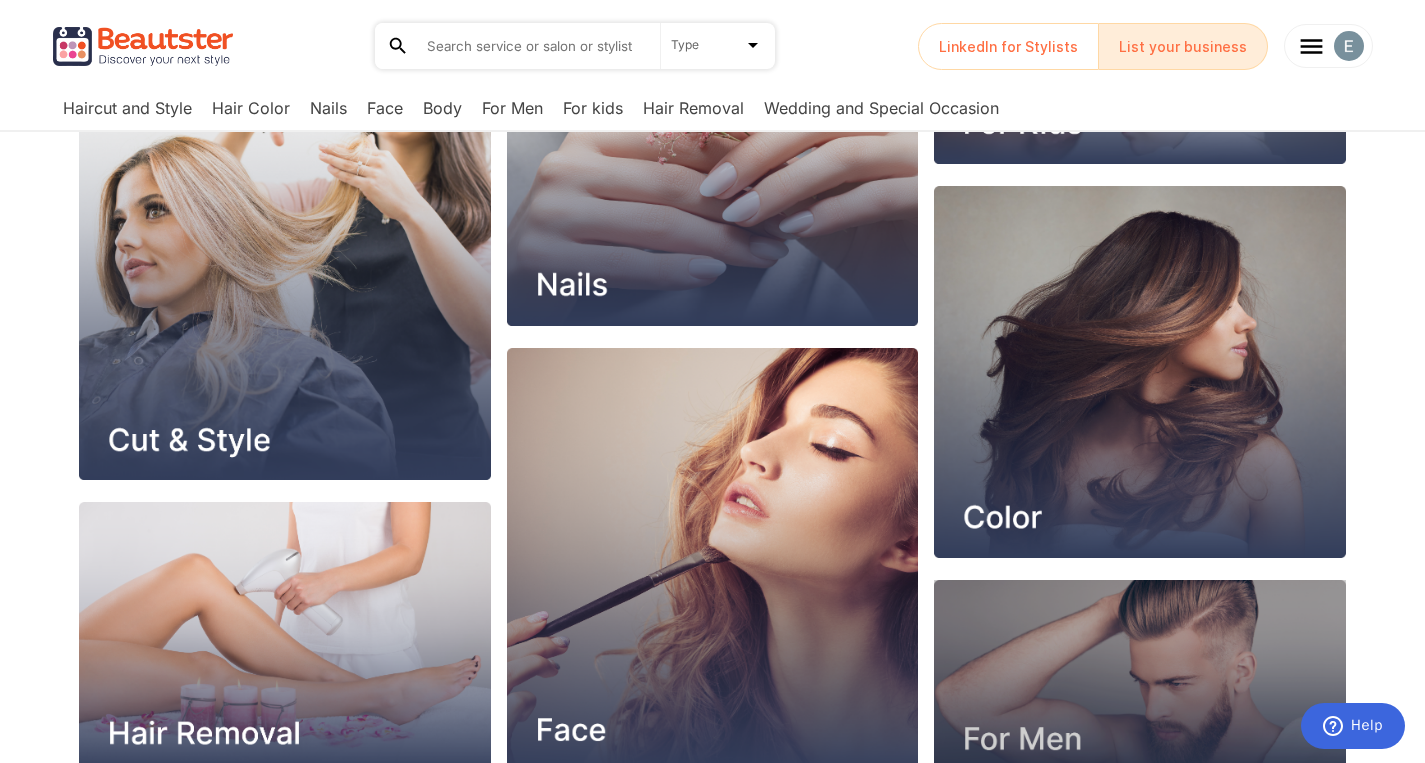 scroll, scrollTop: 1068, scrollLeft: 0, axis: vertical 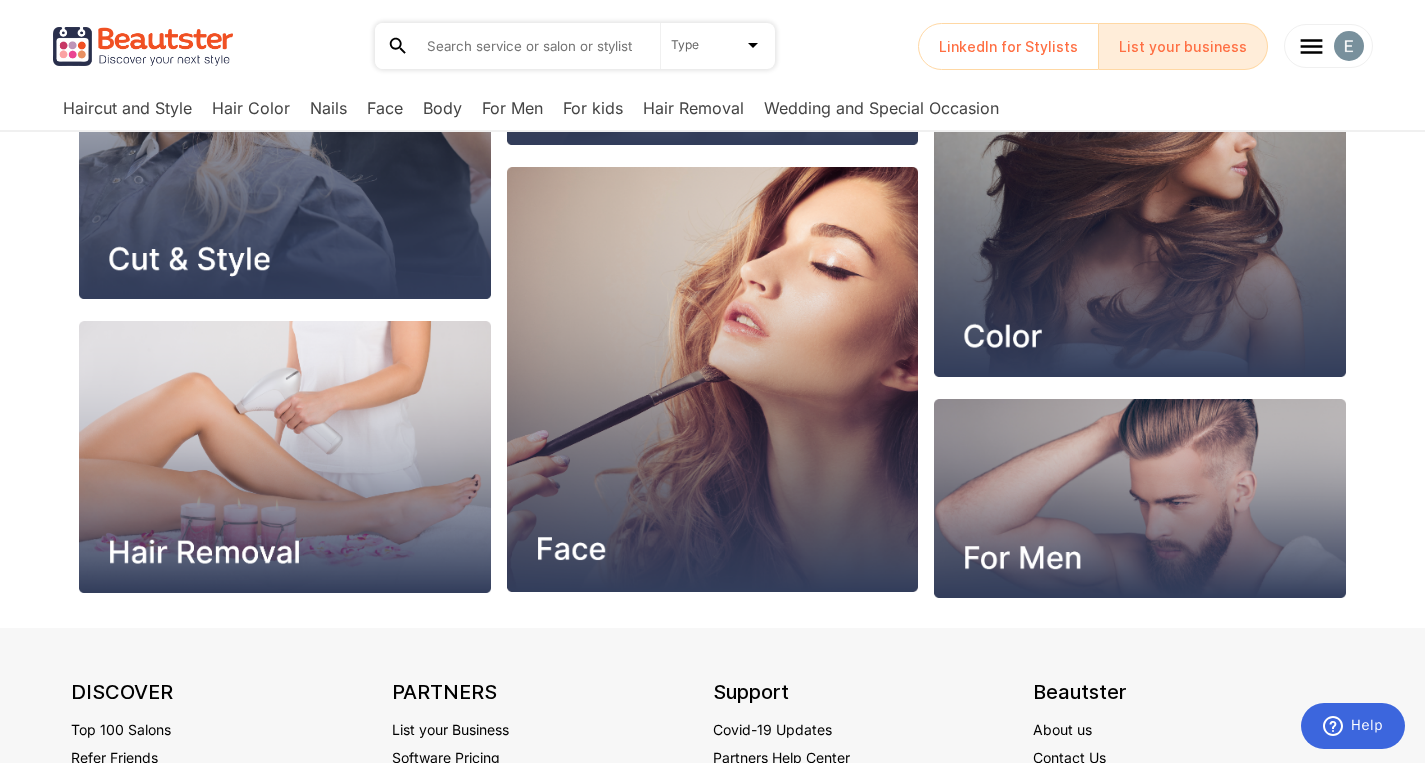 click at bounding box center (536, 46) 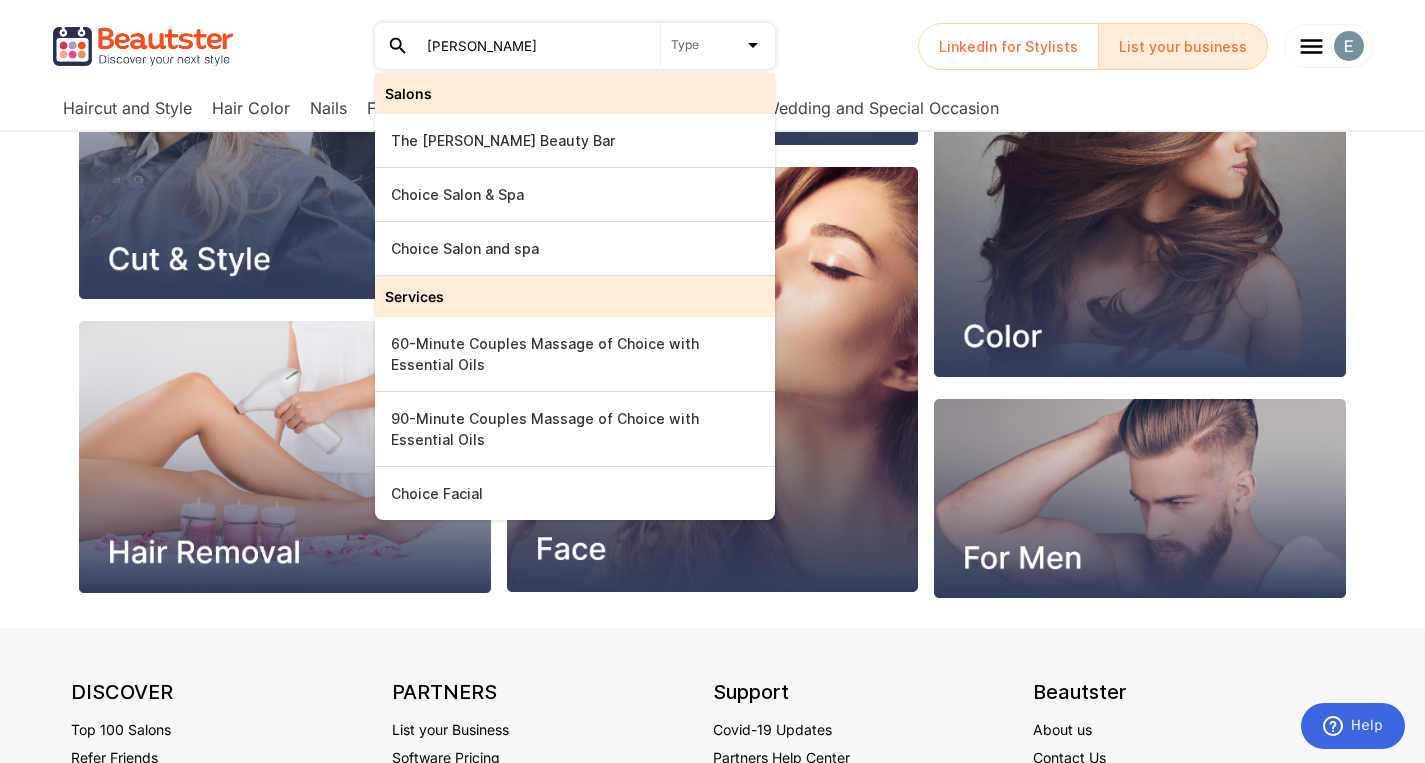 type on "choi" 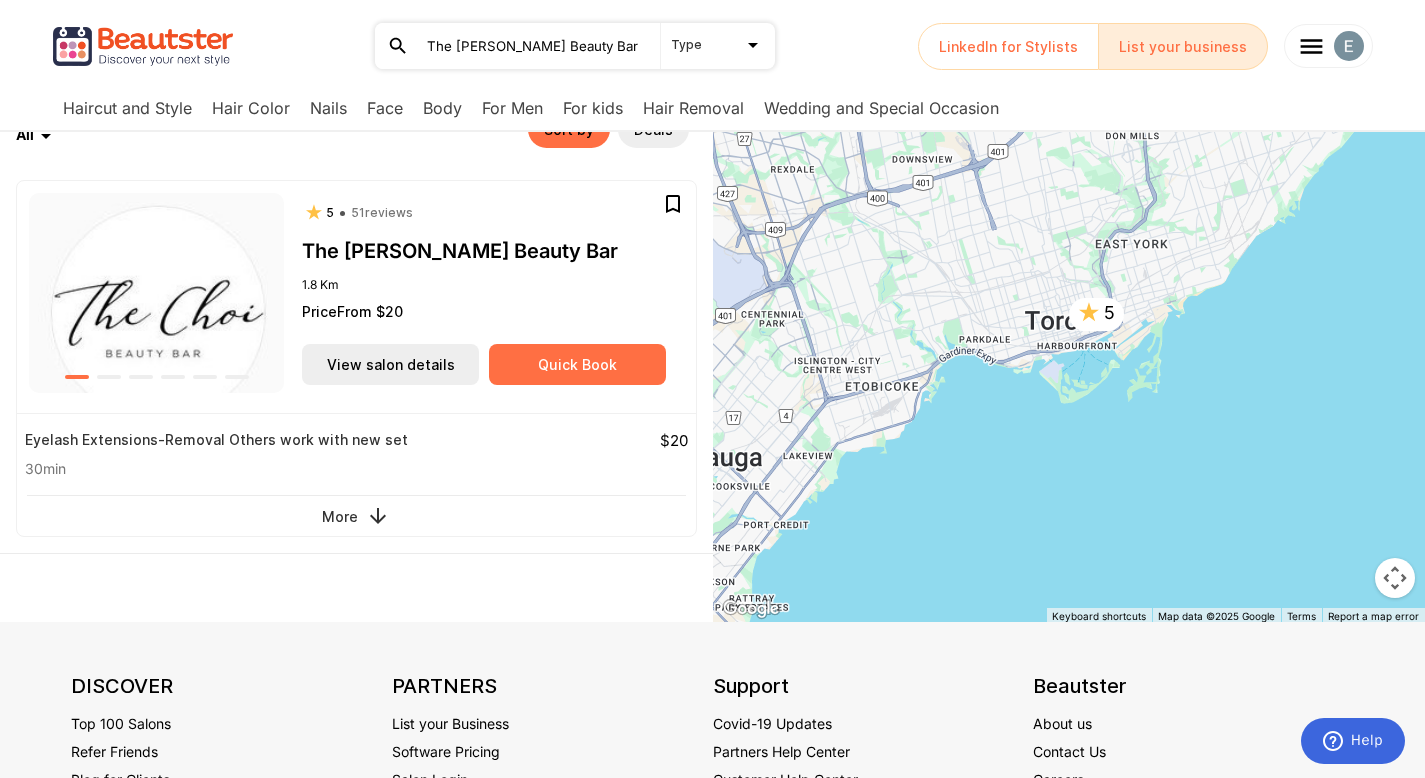 scroll, scrollTop: 159, scrollLeft: 0, axis: vertical 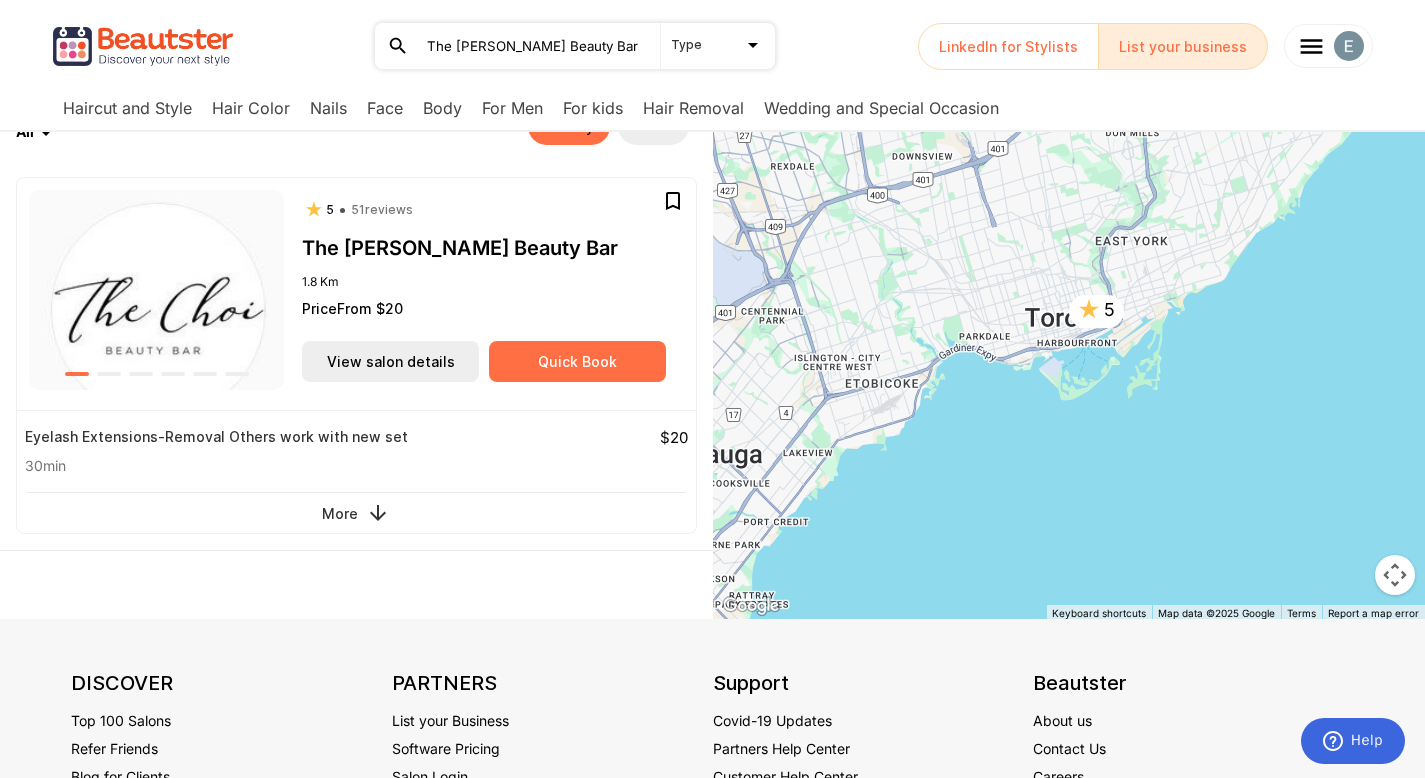 click on "View salon details" at bounding box center [390, 361] 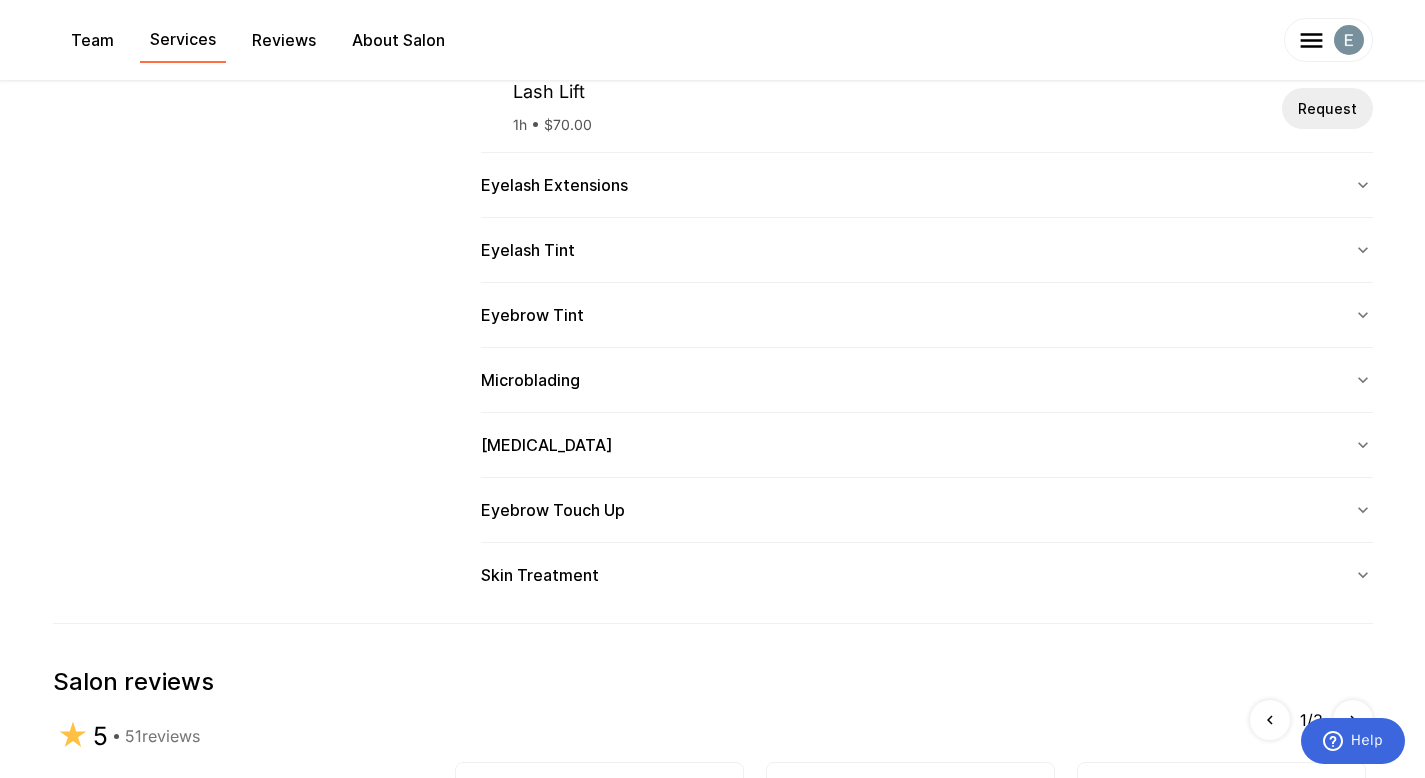 scroll, scrollTop: 1287, scrollLeft: 0, axis: vertical 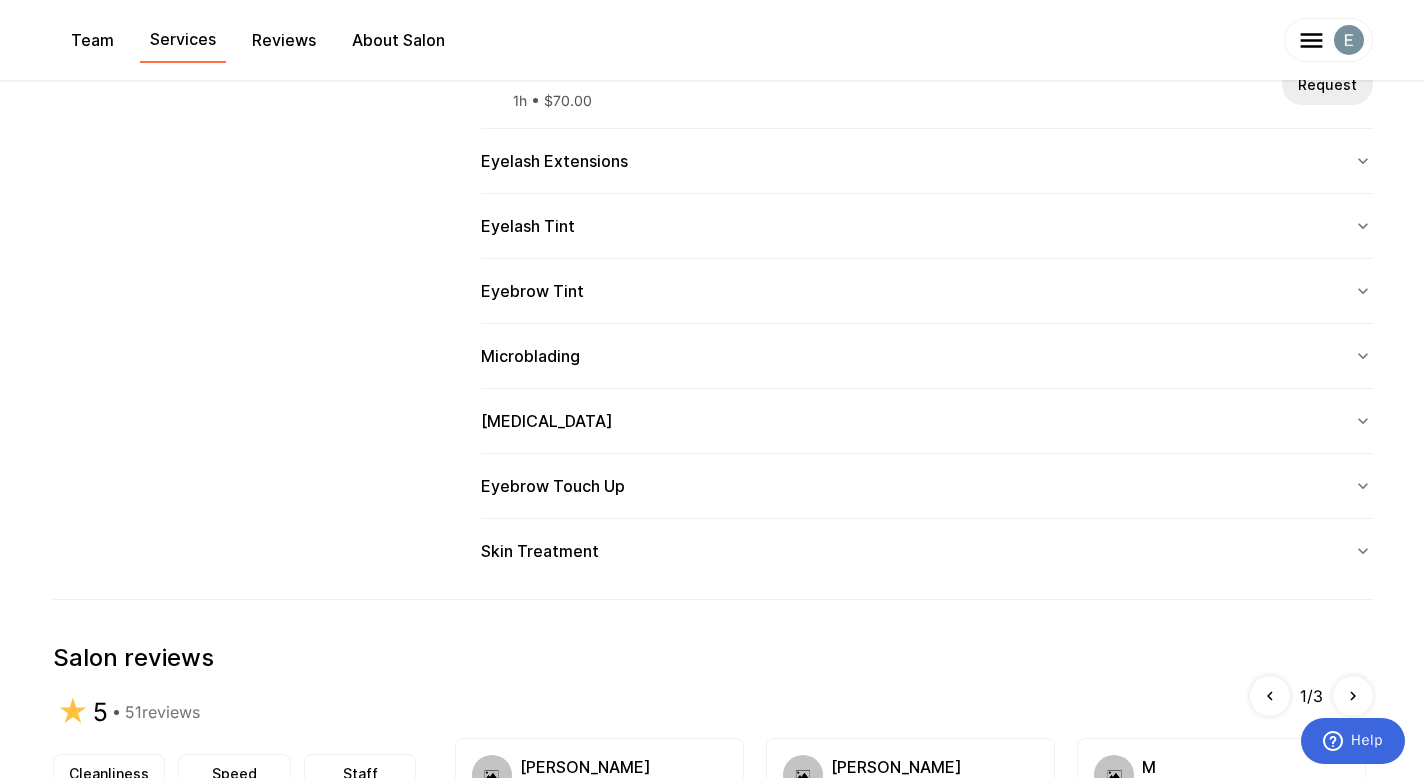 click on "Skin Treatment" at bounding box center [540, 551] 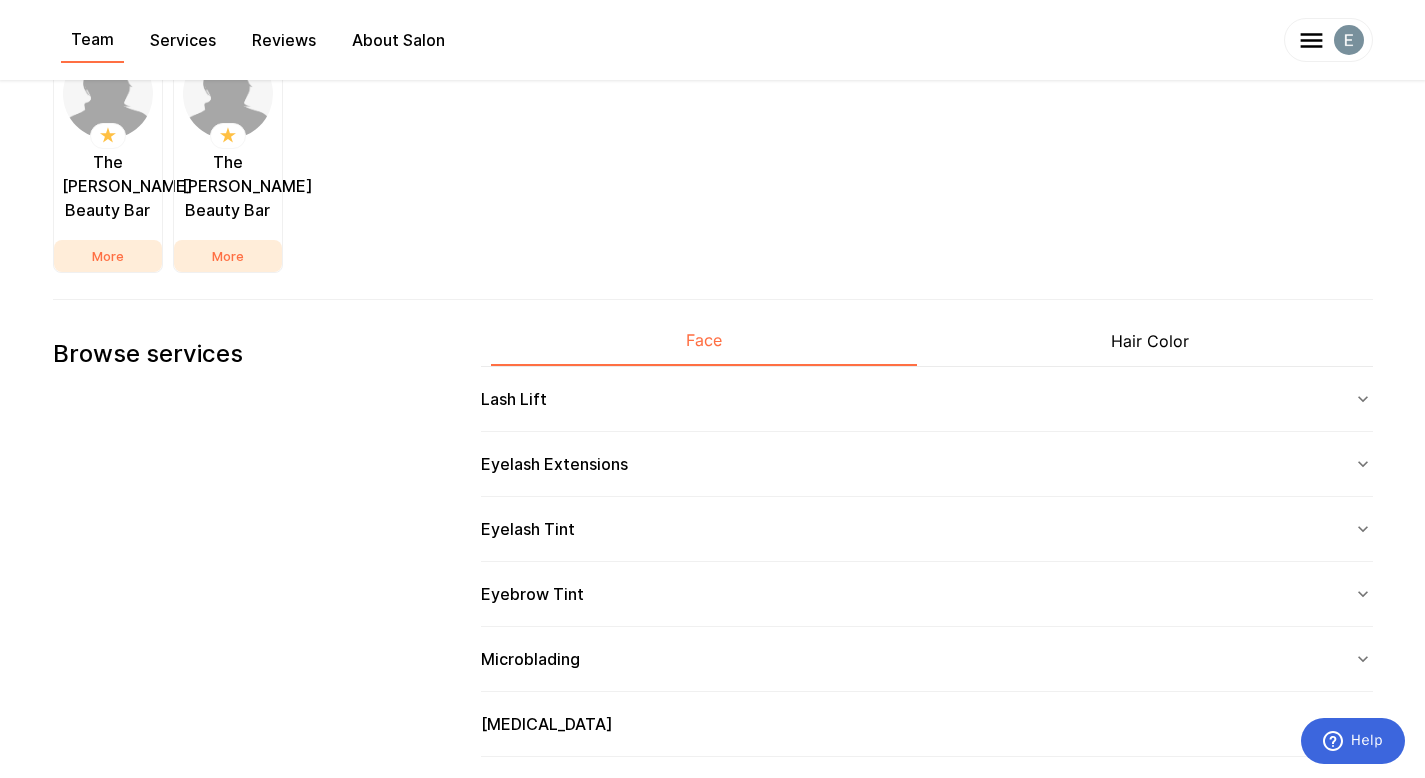 scroll, scrollTop: 829, scrollLeft: 0, axis: vertical 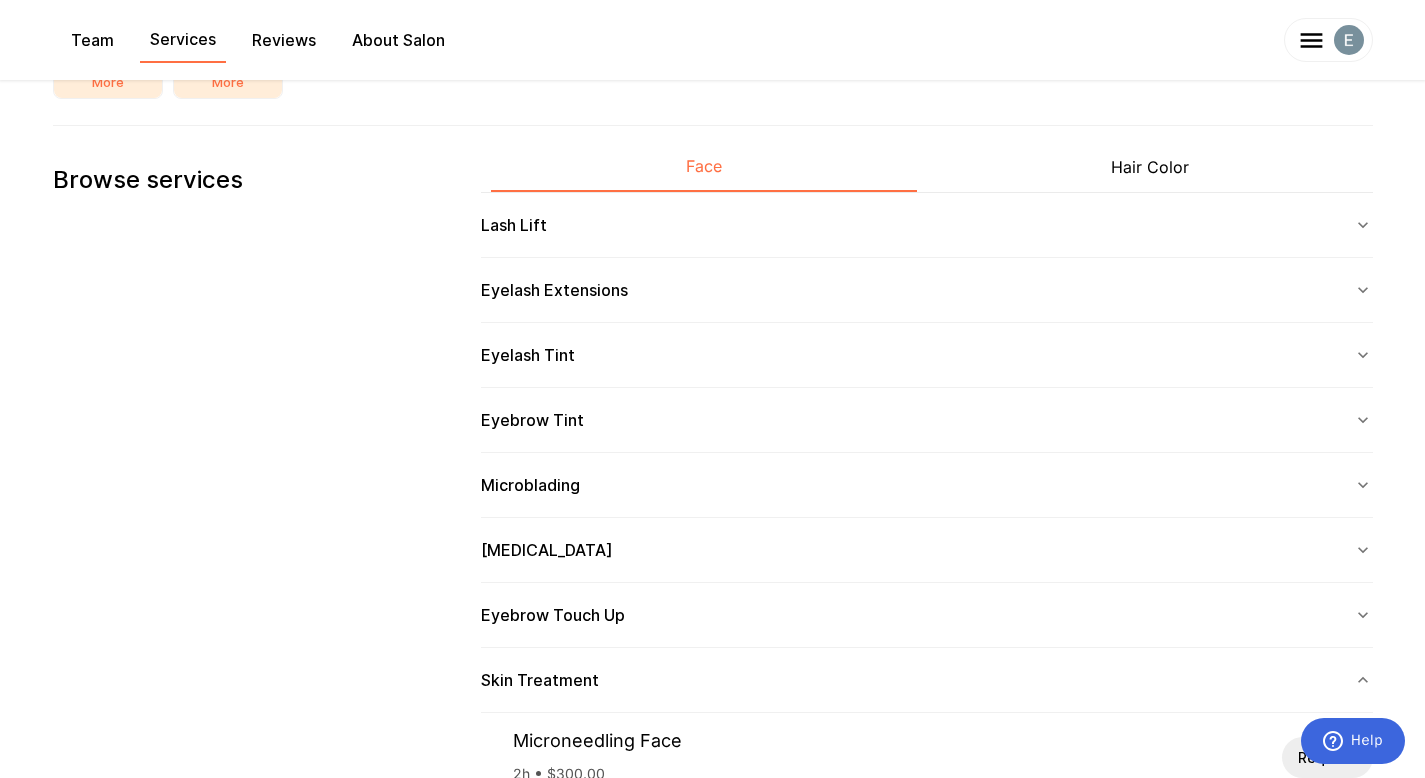 click on "Eyebrow Touch Up" at bounding box center [927, 615] 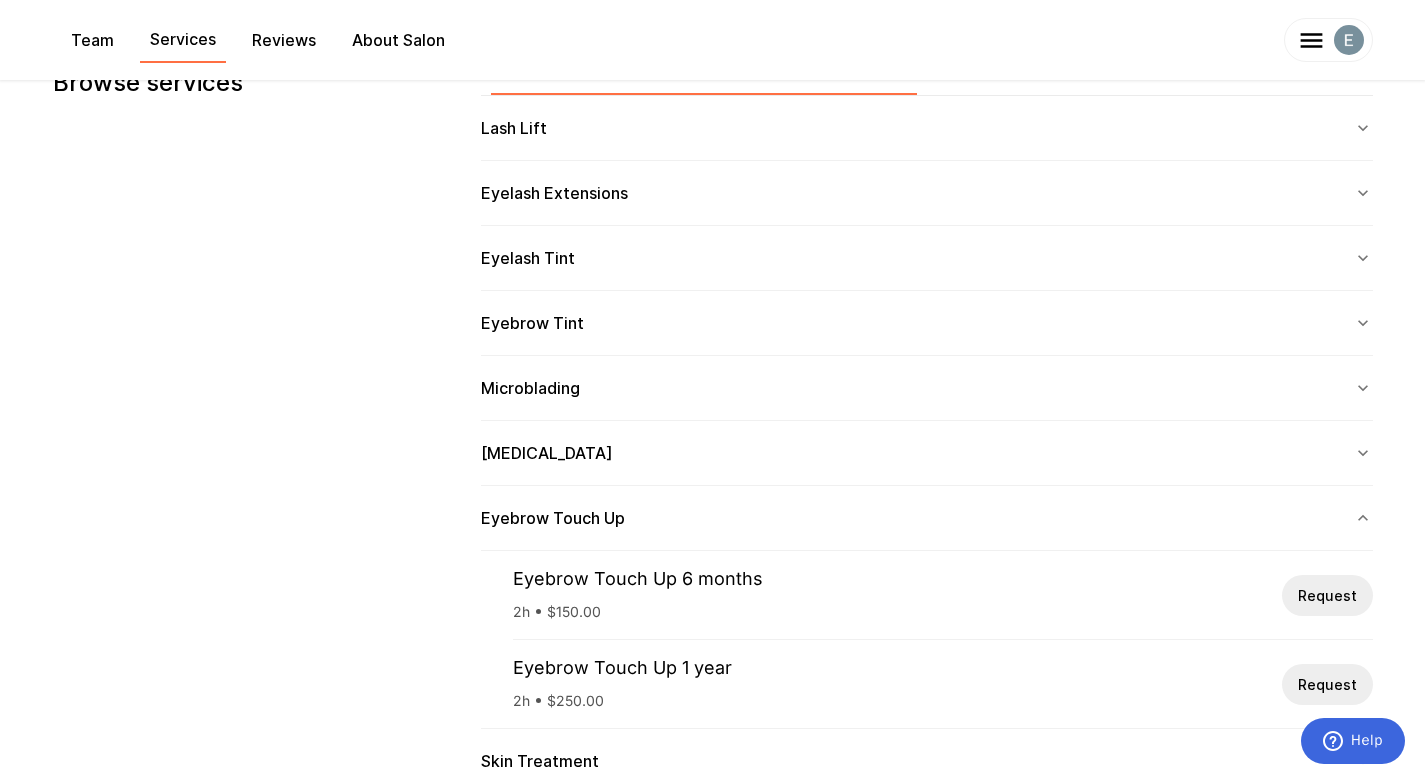 scroll, scrollTop: 980, scrollLeft: 0, axis: vertical 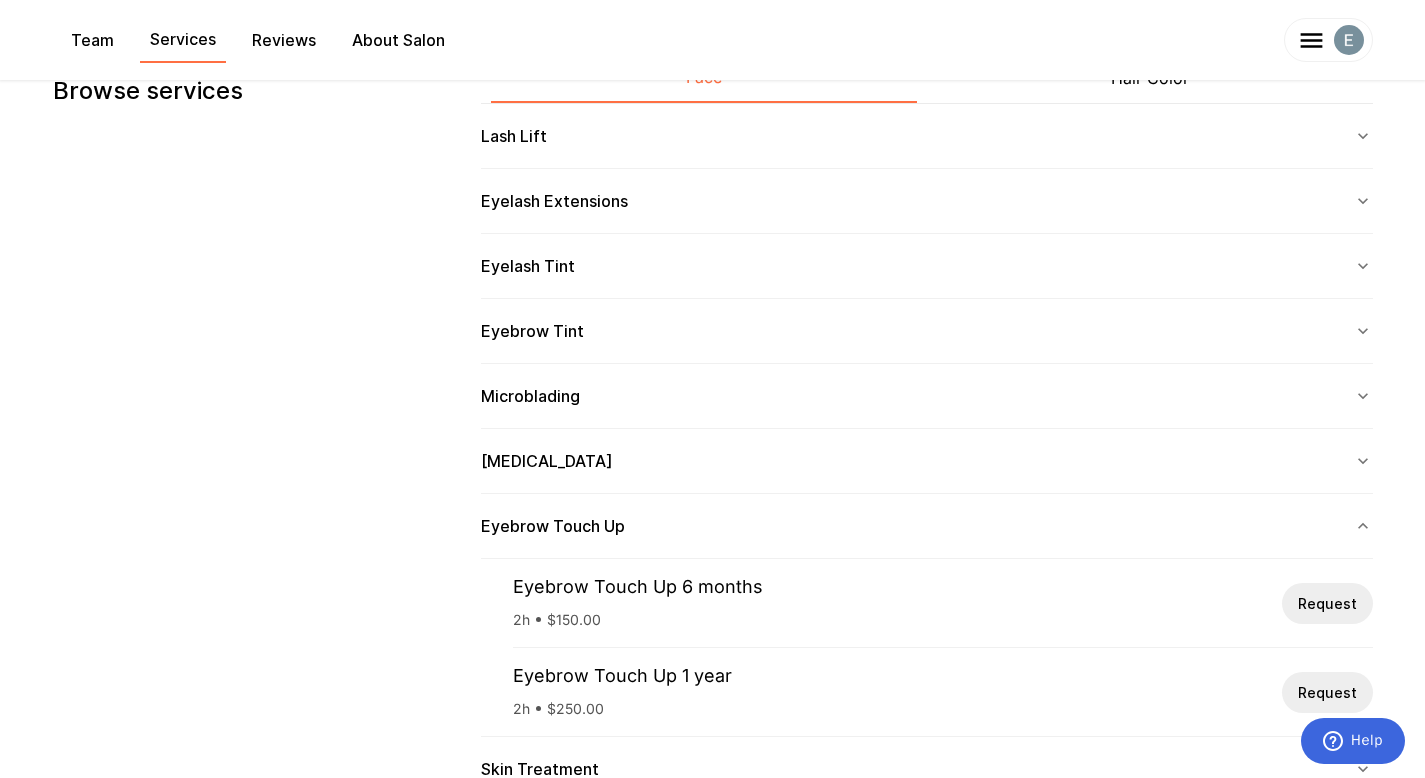 click on "Eyelash Tint" at bounding box center [927, 266] 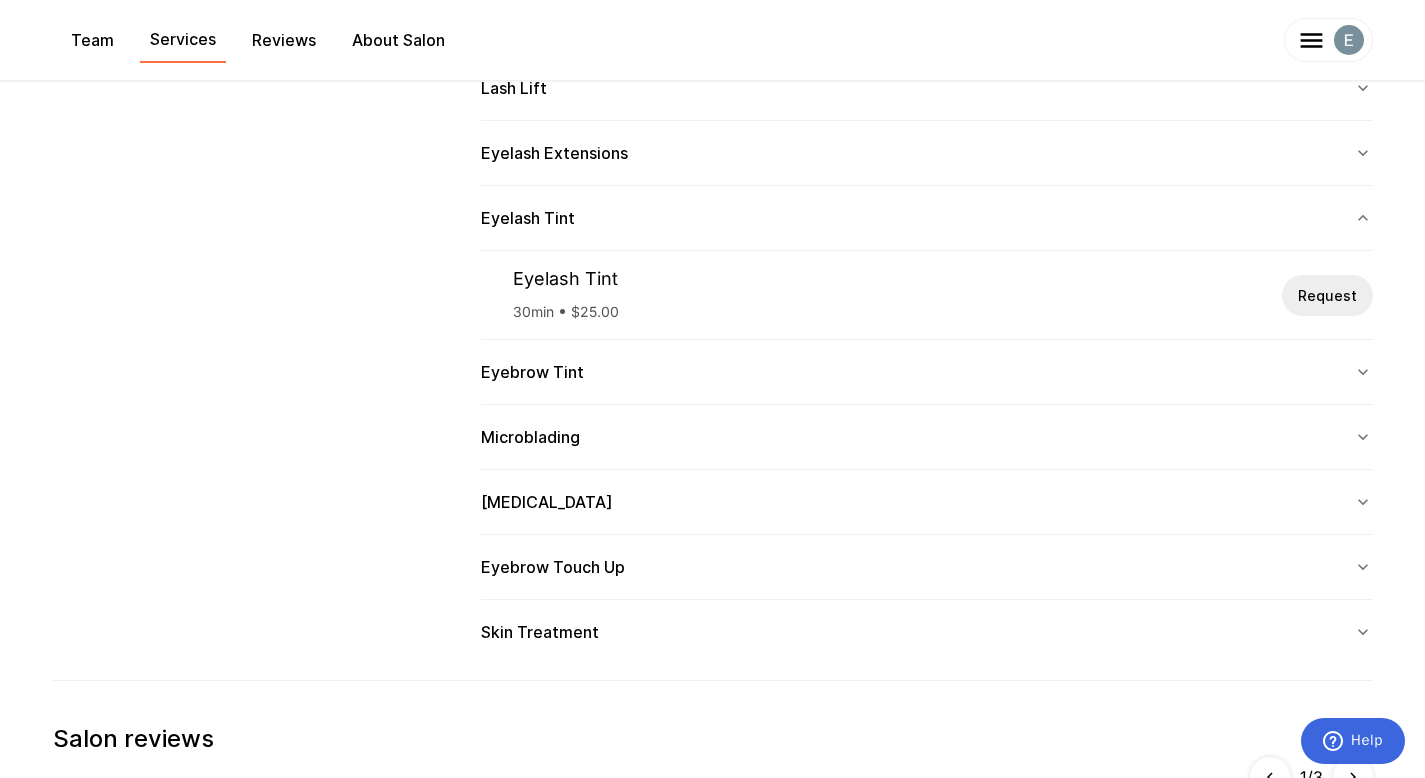 scroll, scrollTop: 1070, scrollLeft: 0, axis: vertical 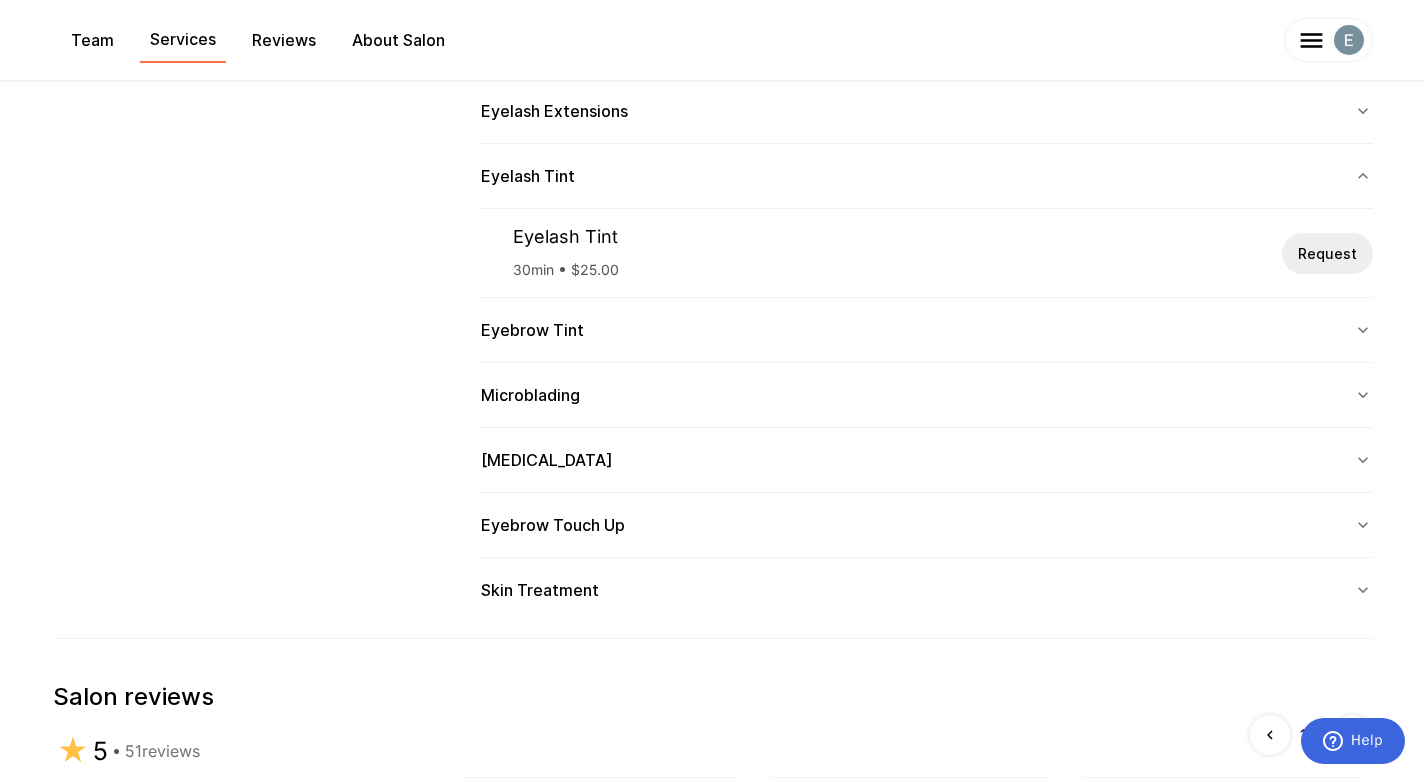 click on "Eyelash Tint" at bounding box center (927, 176) 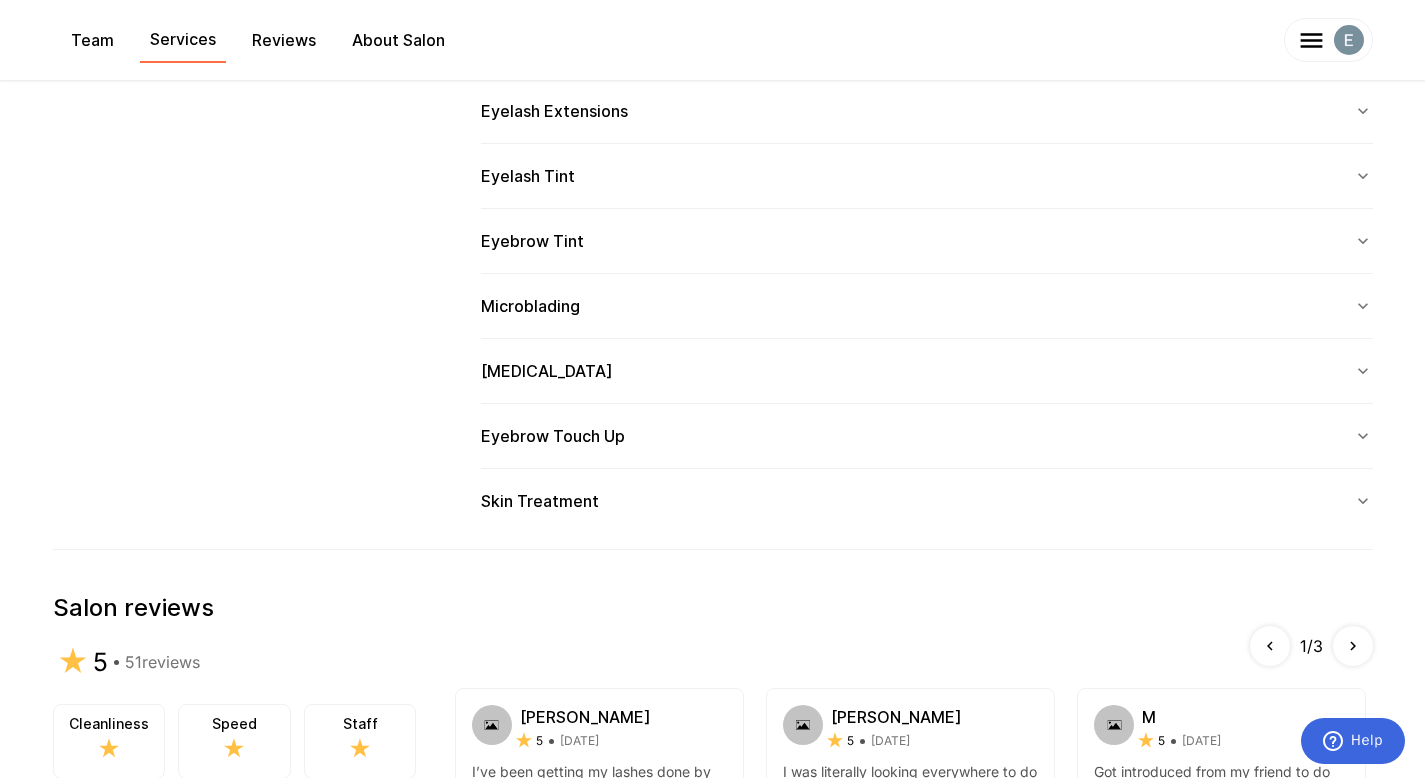 click on "Eyebrow Tint" at bounding box center [927, 241] 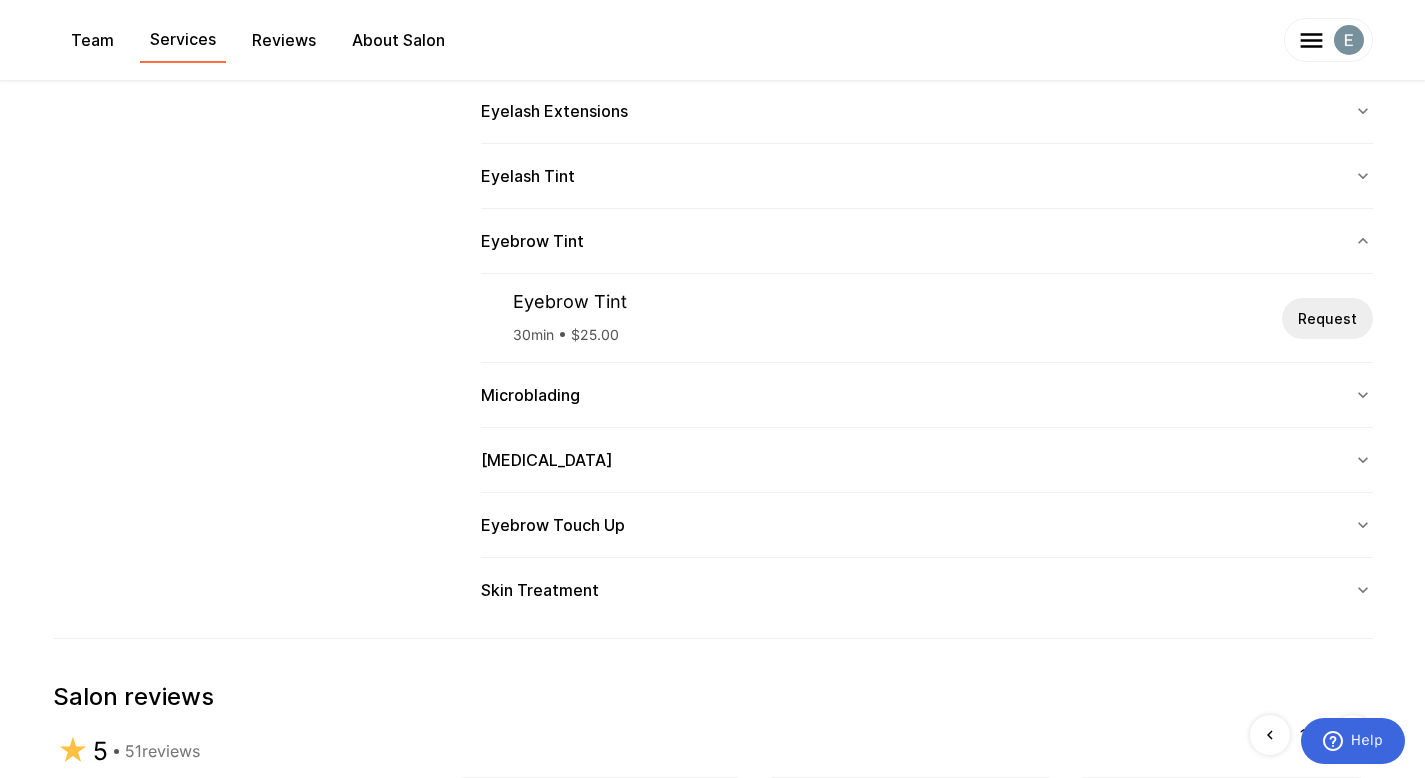 scroll, scrollTop: 1135, scrollLeft: 0, axis: vertical 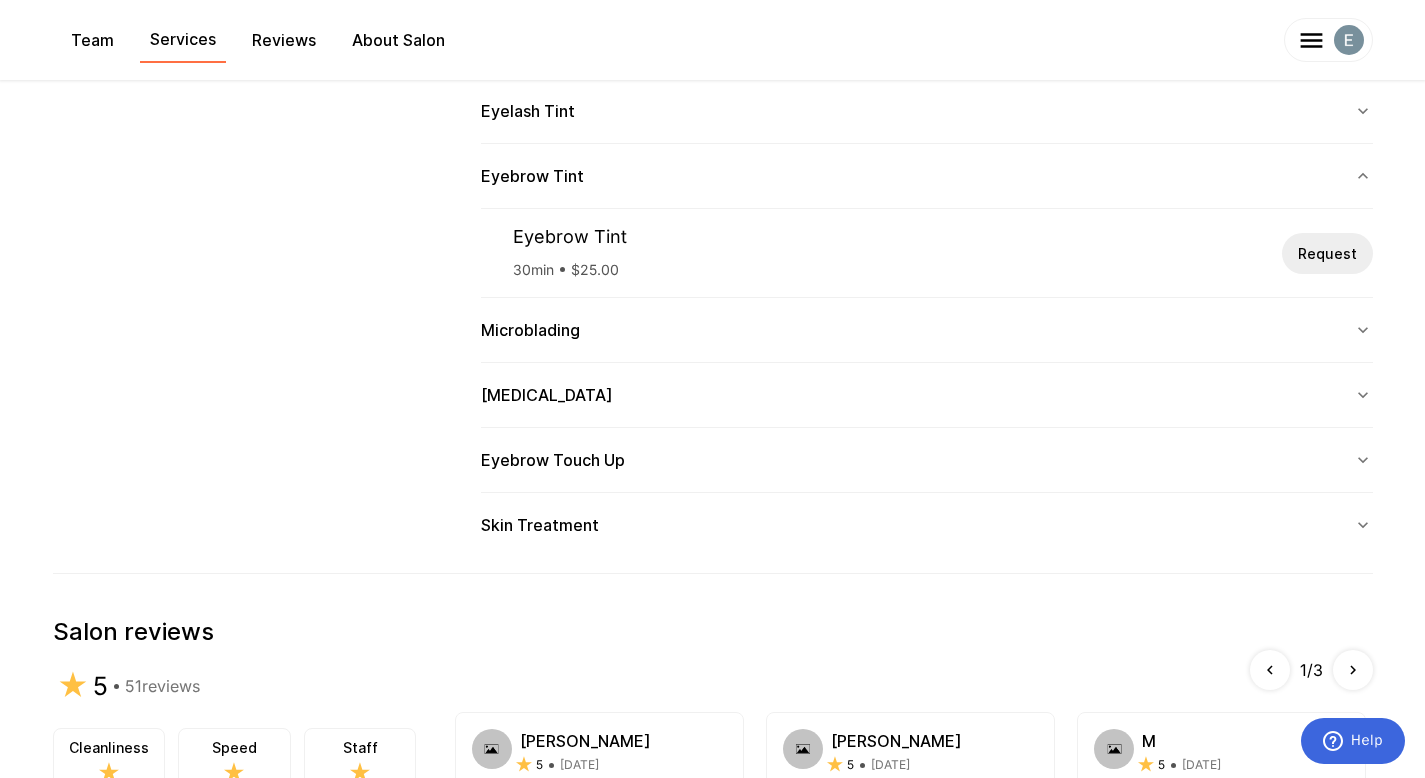 click on "Eyebrow Tint" at bounding box center (927, 176) 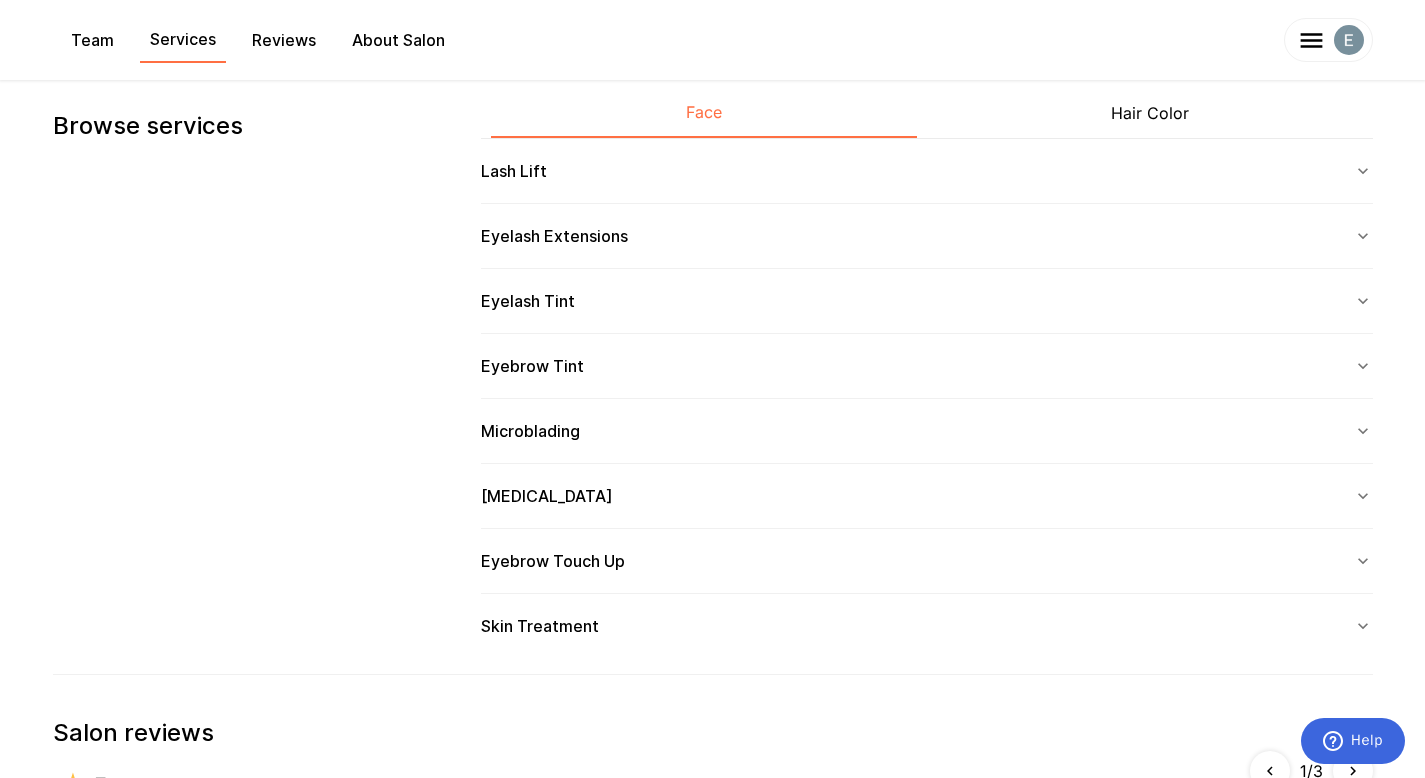 click on "Eyelash Extensions" at bounding box center [927, 236] 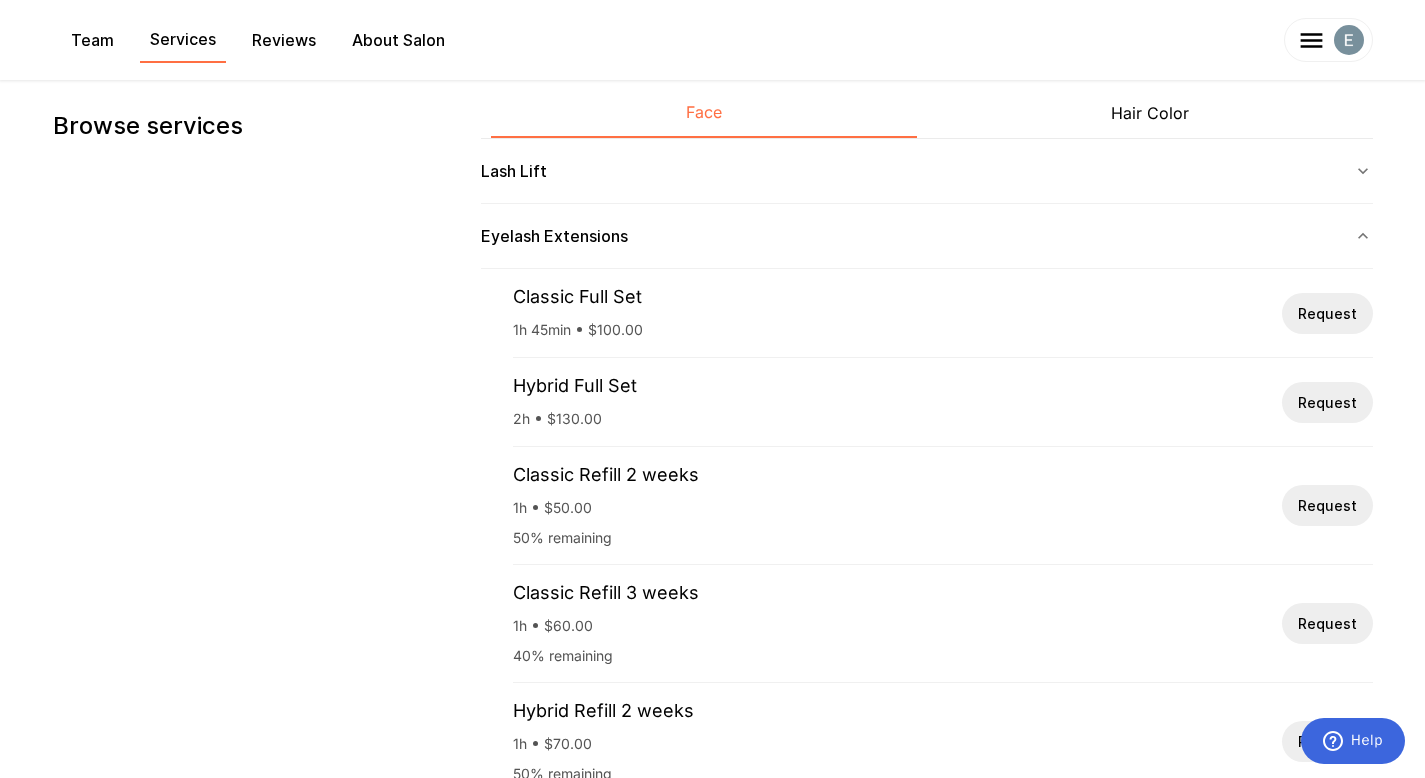 scroll, scrollTop: 1005, scrollLeft: 0, axis: vertical 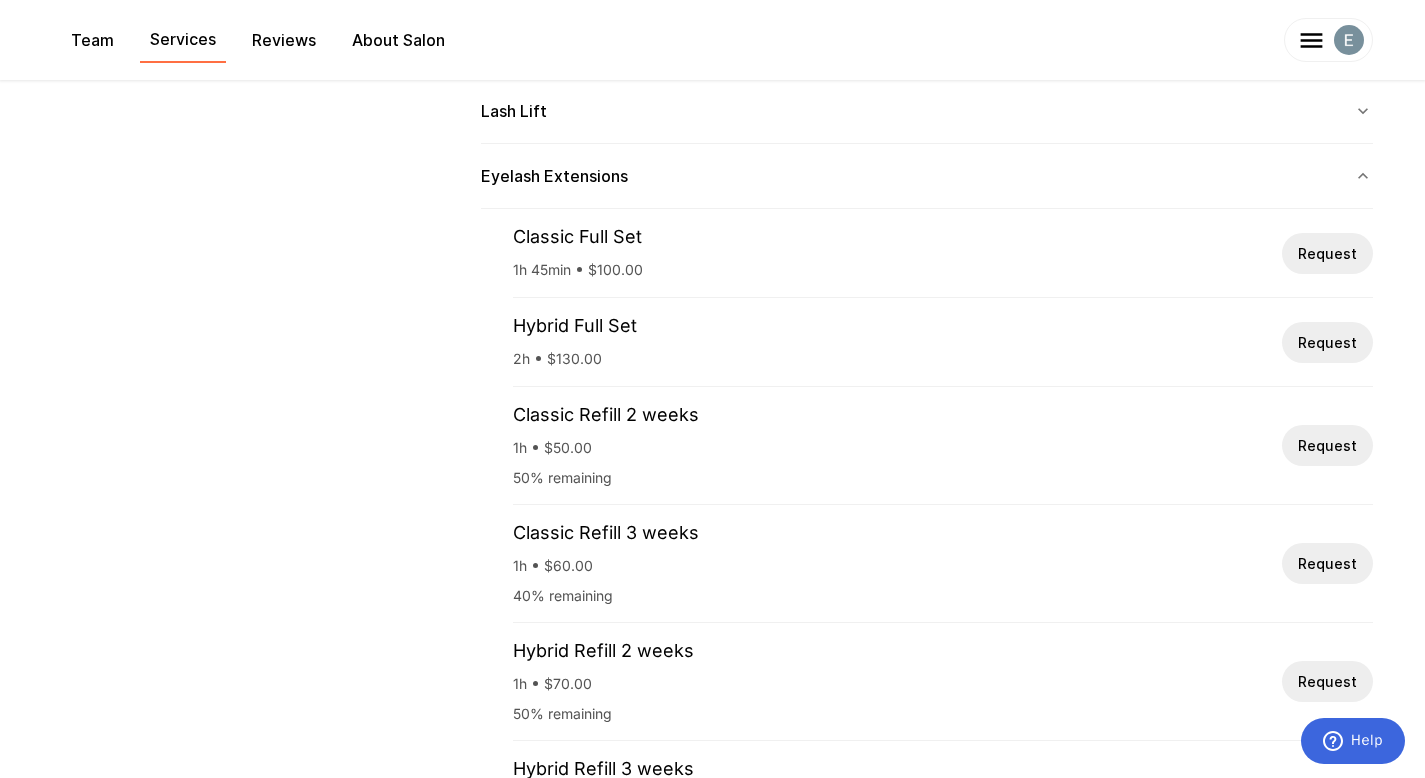 click on "Eyelash Extensions" at bounding box center [927, 176] 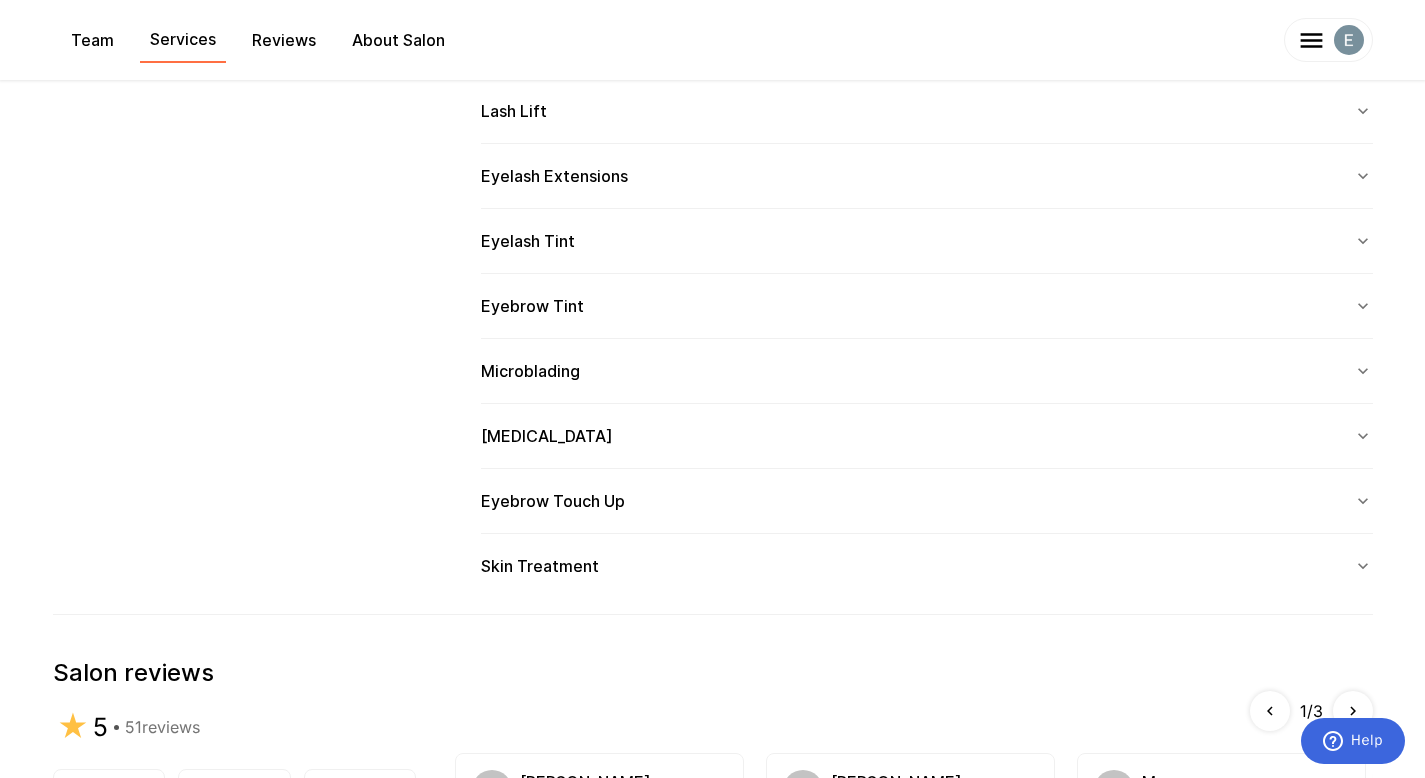 click on "Eyelash Extensions" at bounding box center (927, 176) 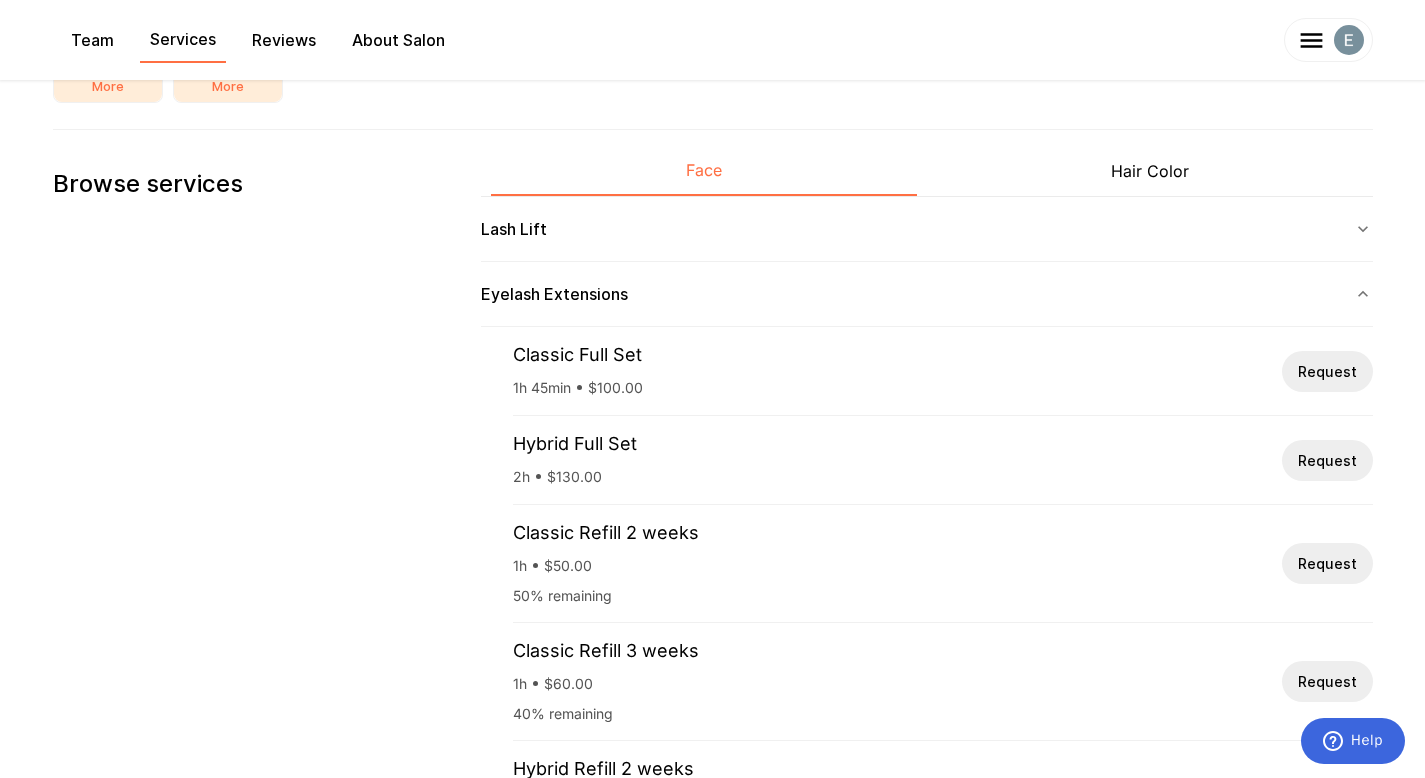 scroll, scrollTop: 888, scrollLeft: 0, axis: vertical 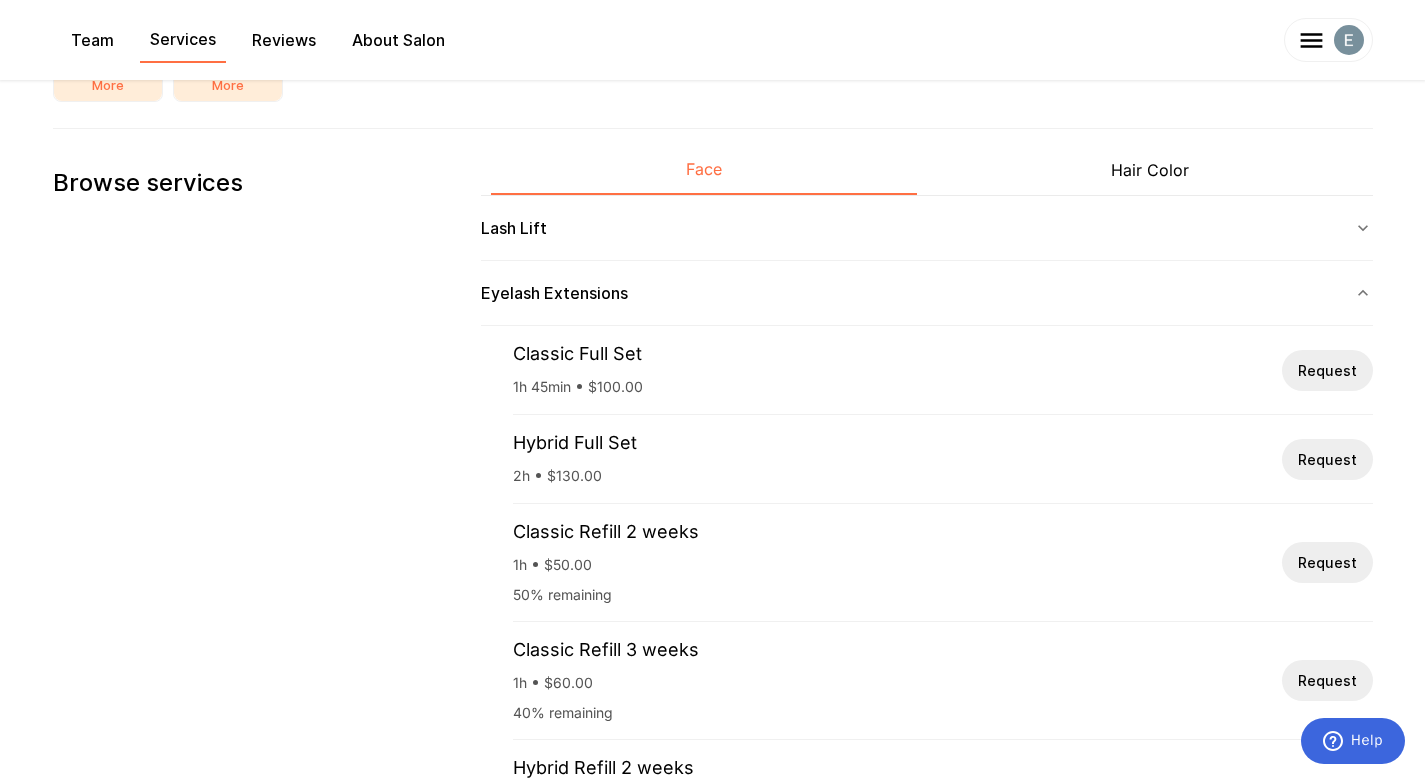 click on "Eyelash Extensions" at bounding box center [927, 293] 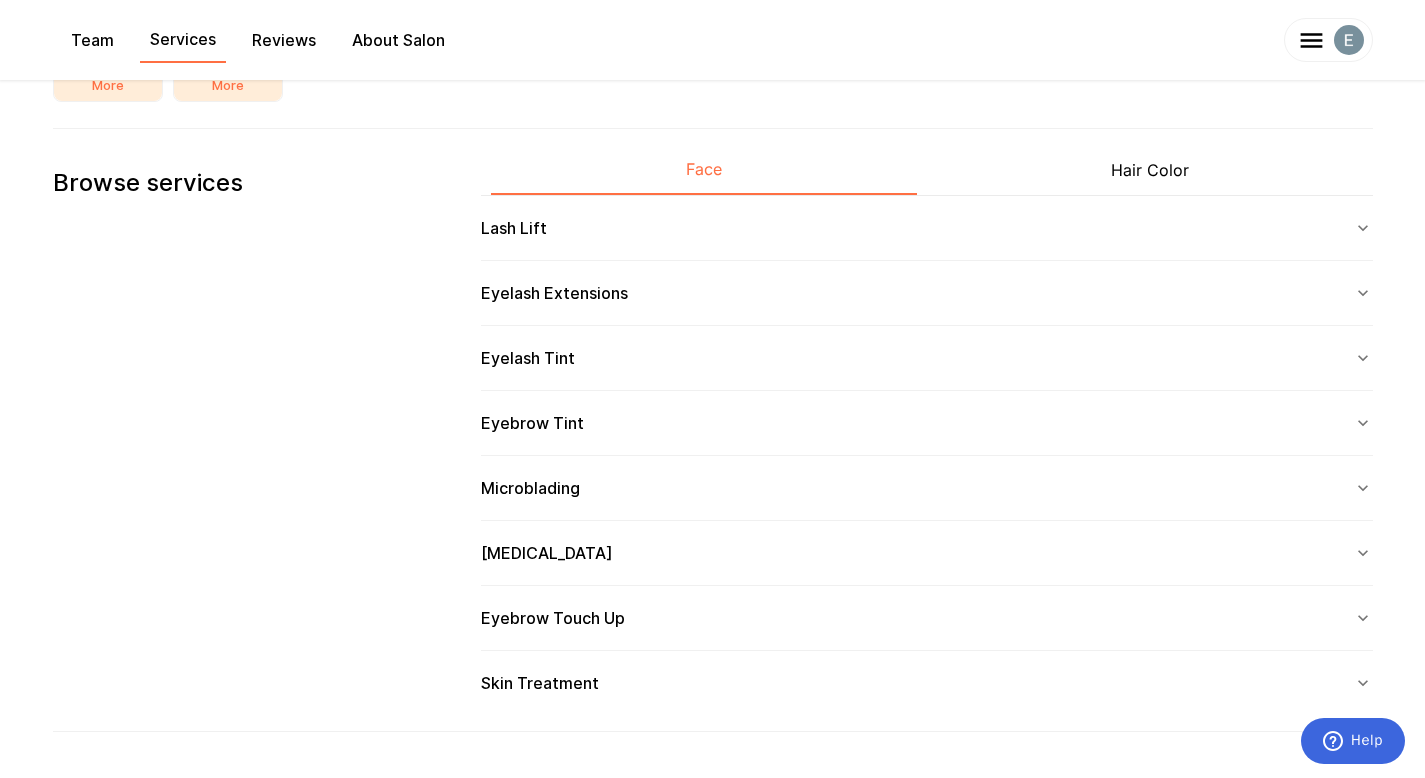 click on "Microblading" at bounding box center (927, 488) 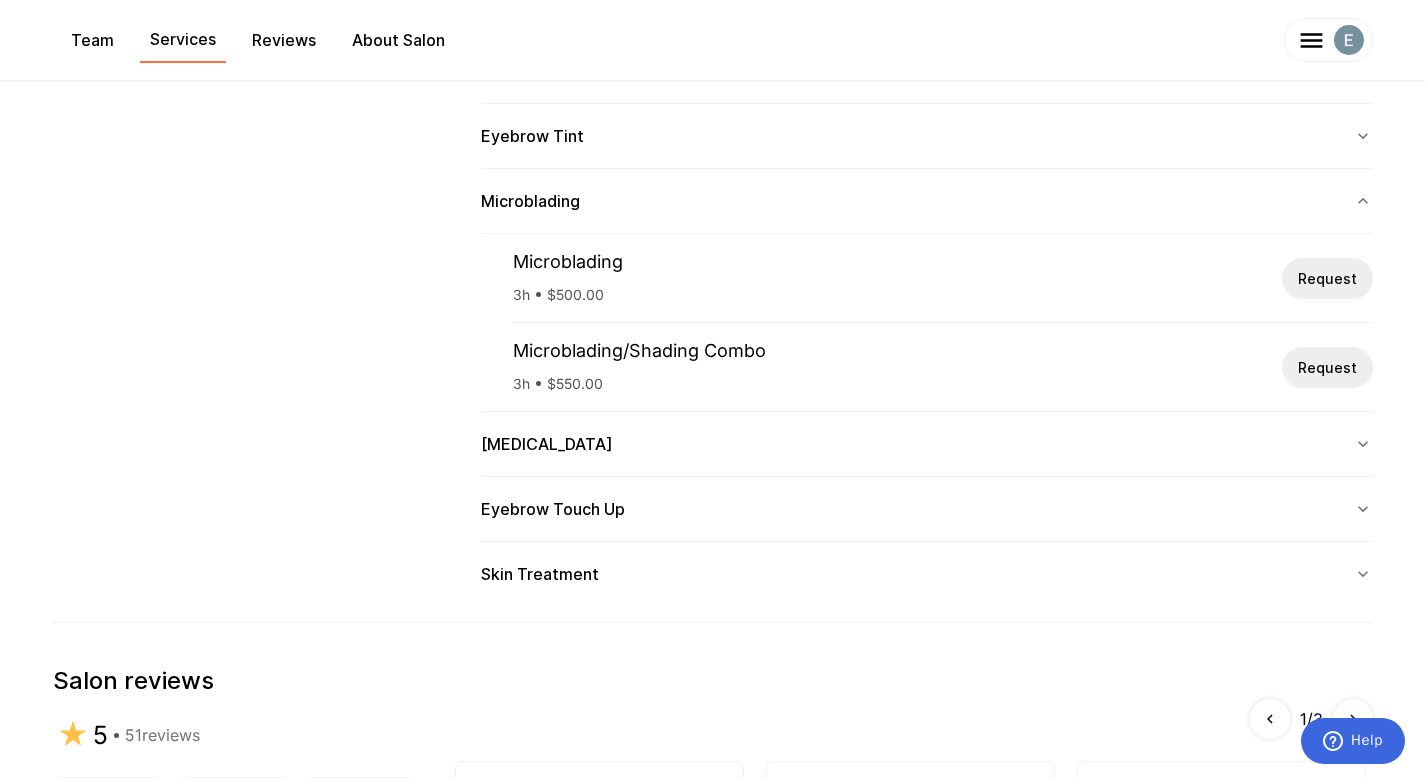 scroll, scrollTop: 1200, scrollLeft: 0, axis: vertical 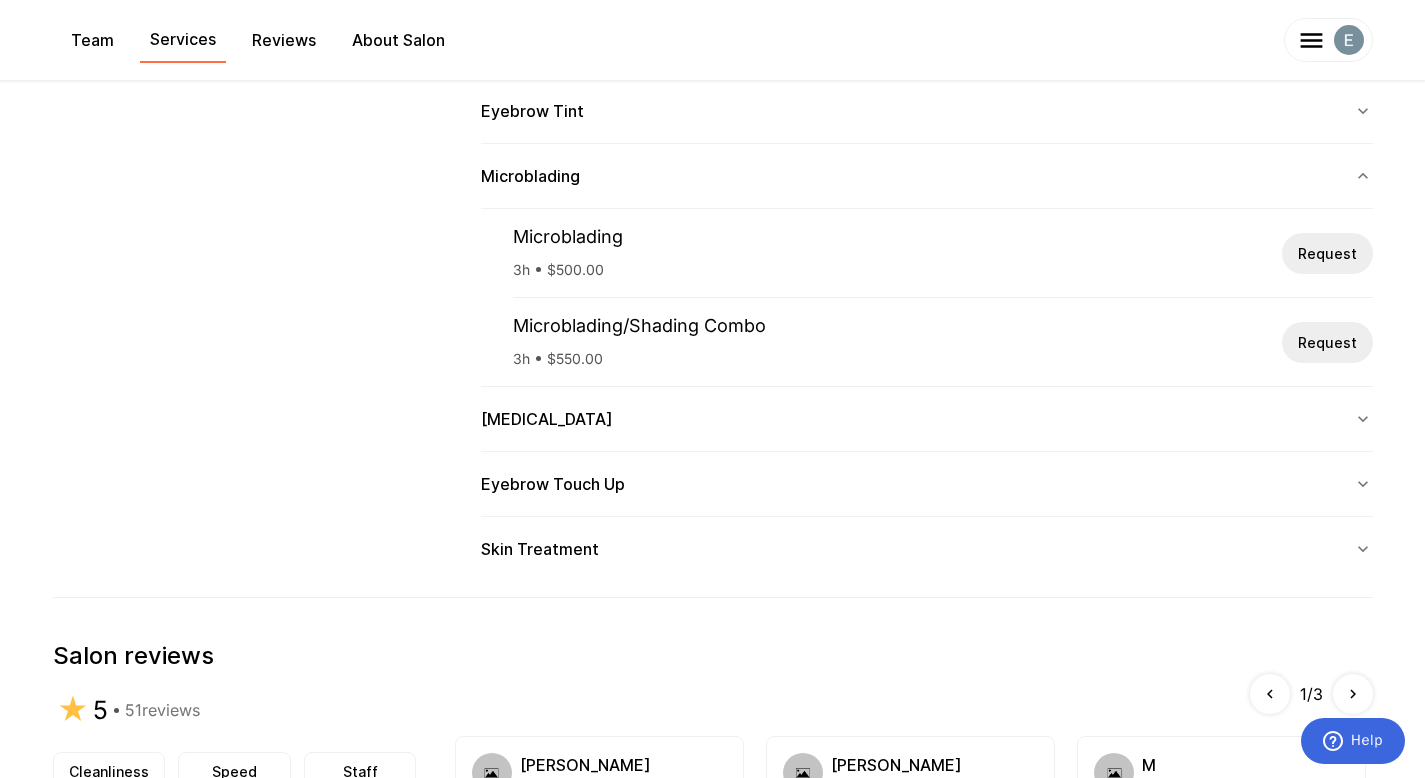 click on "Microblading" at bounding box center [927, 176] 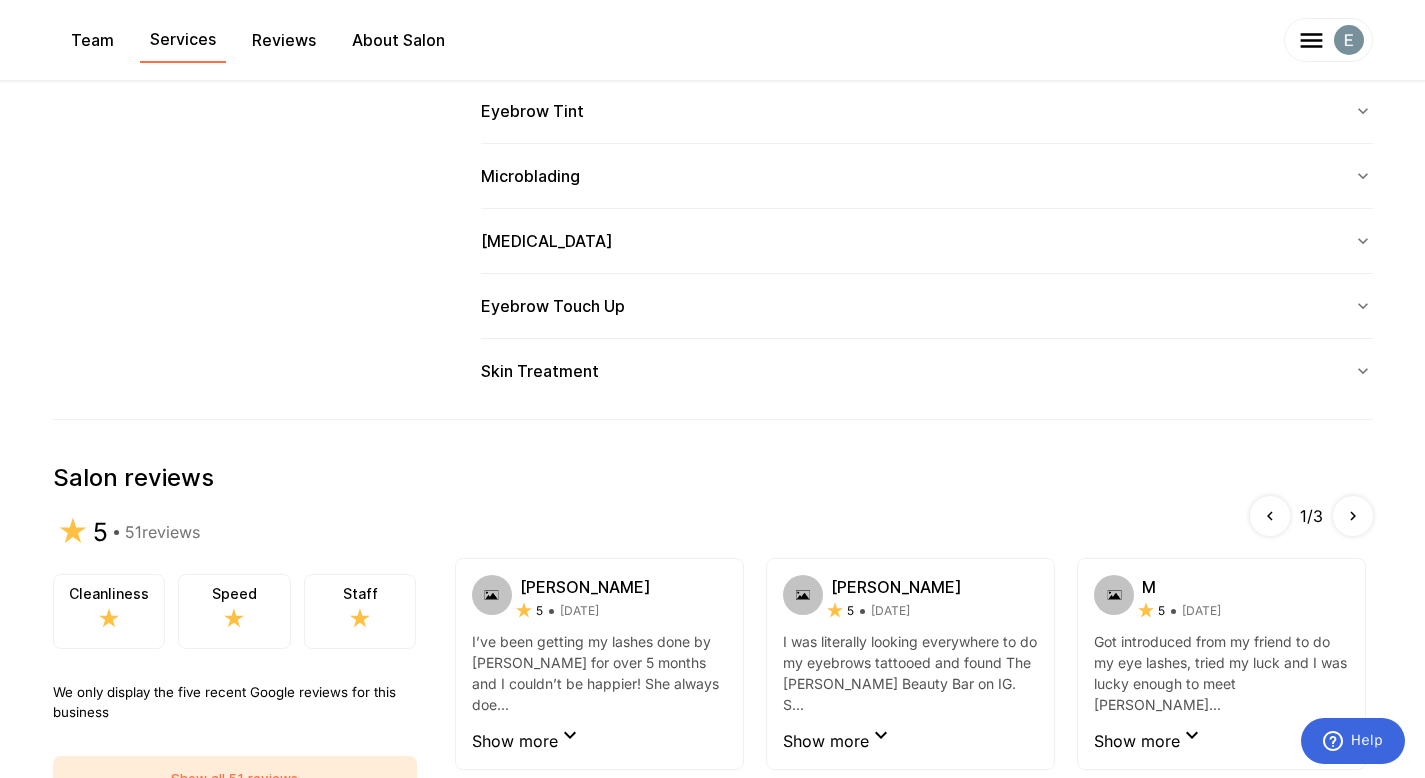 click on "[MEDICAL_DATA]" at bounding box center [927, 241] 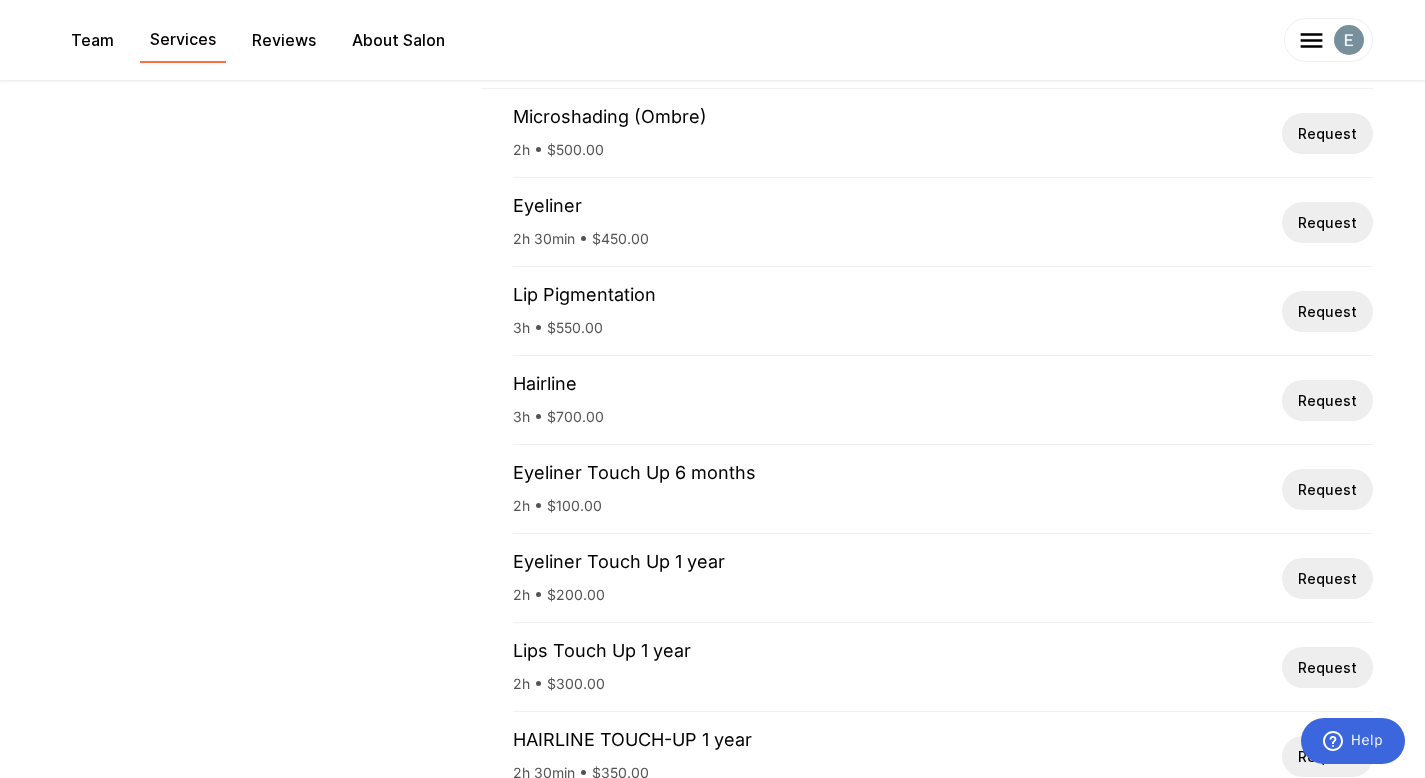 scroll, scrollTop: 1158, scrollLeft: 0, axis: vertical 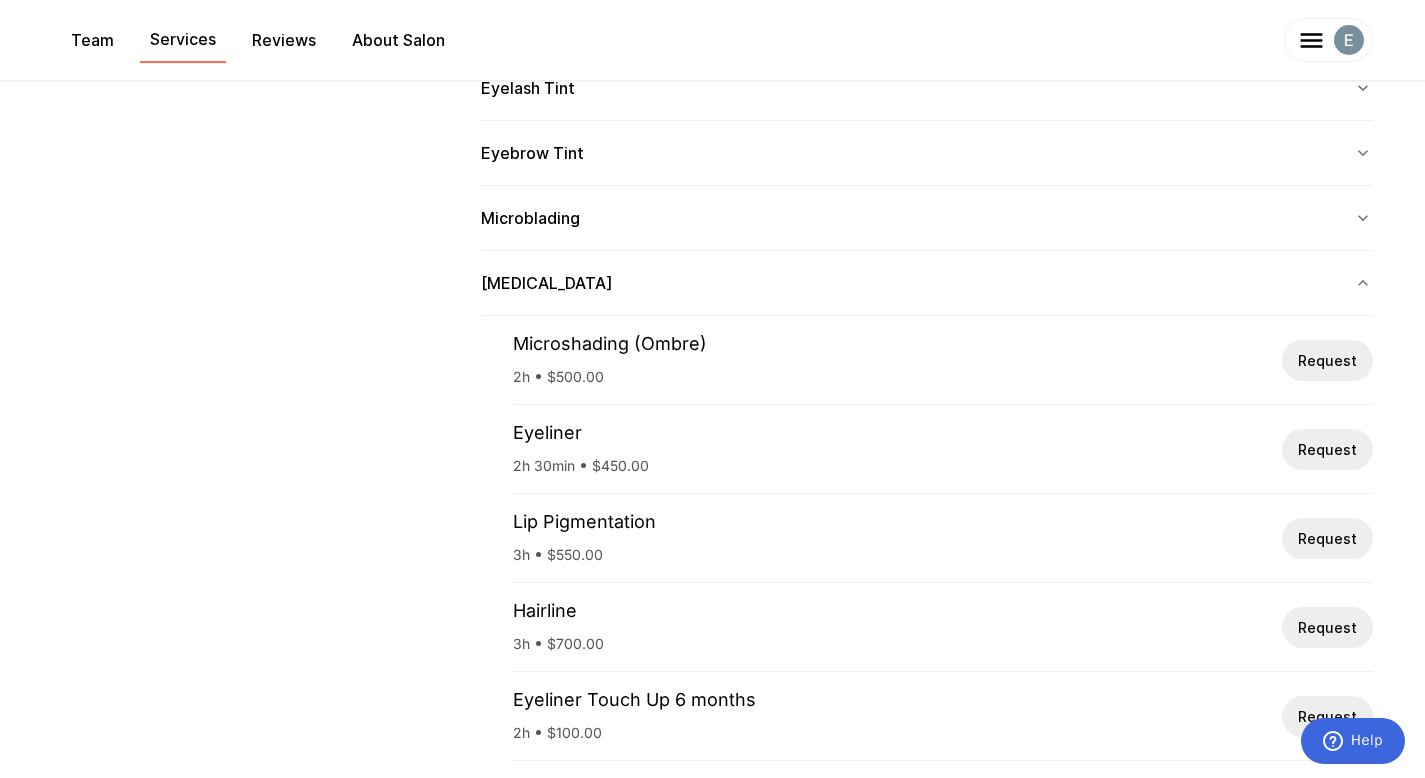 click on "[MEDICAL_DATA]" at bounding box center [927, 283] 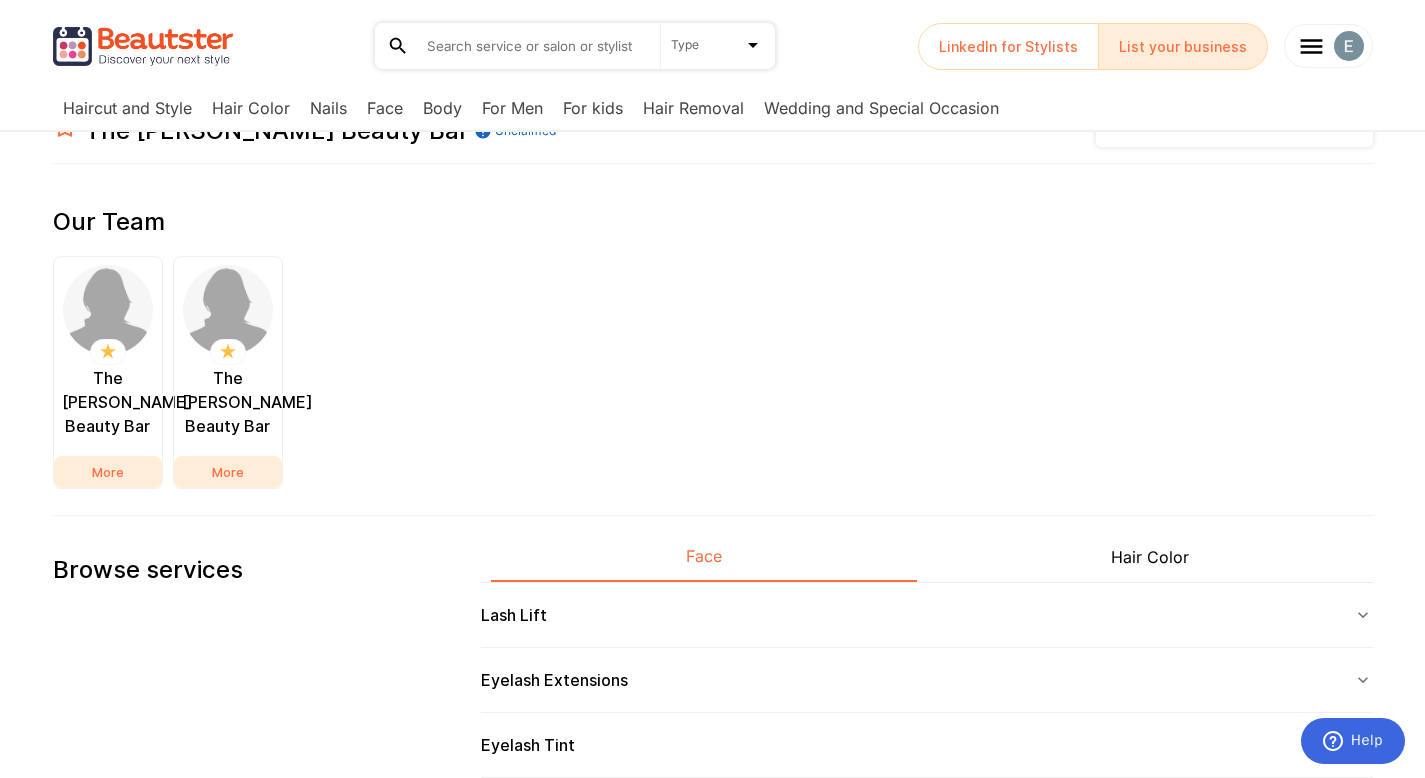 scroll, scrollTop: 550, scrollLeft: 0, axis: vertical 